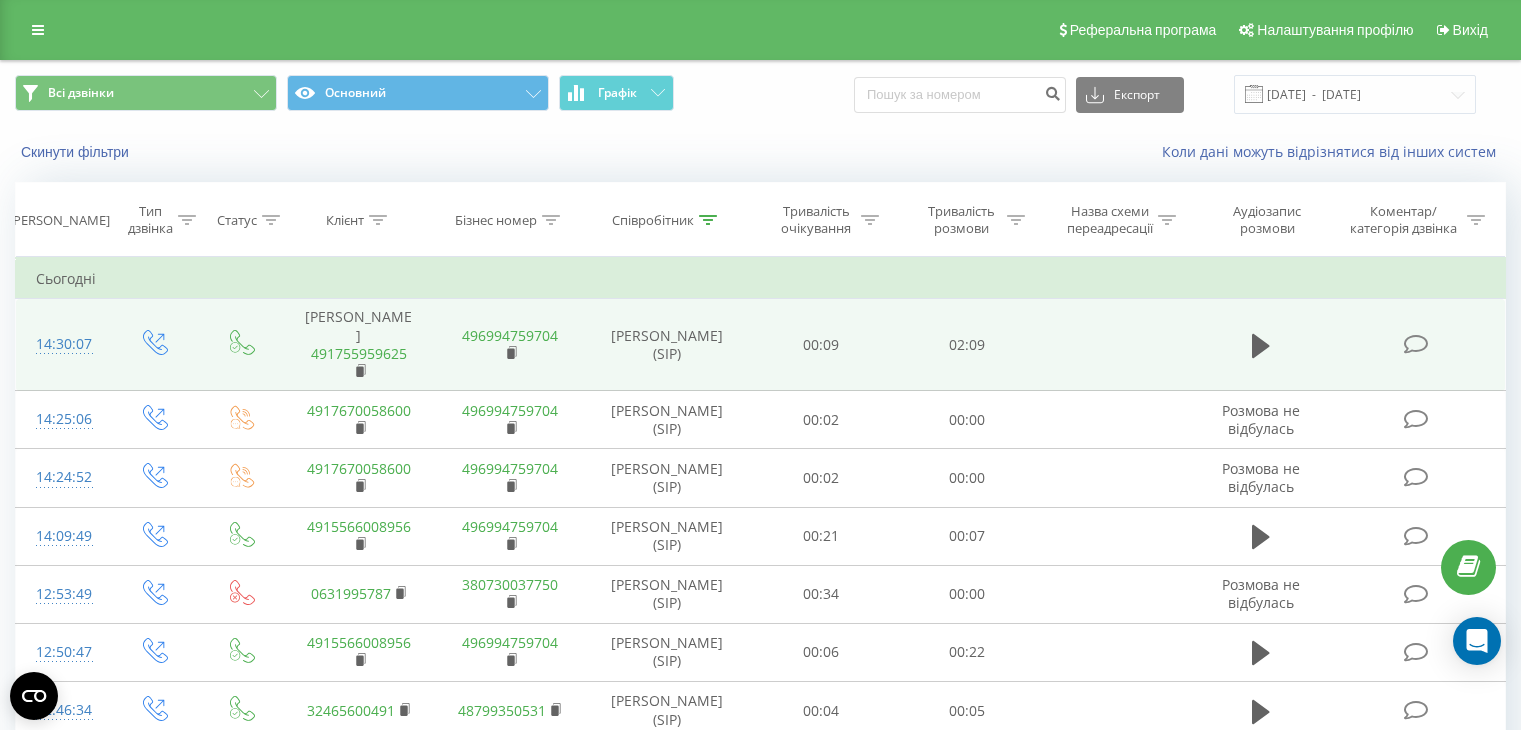 scroll, scrollTop: 0, scrollLeft: 0, axis: both 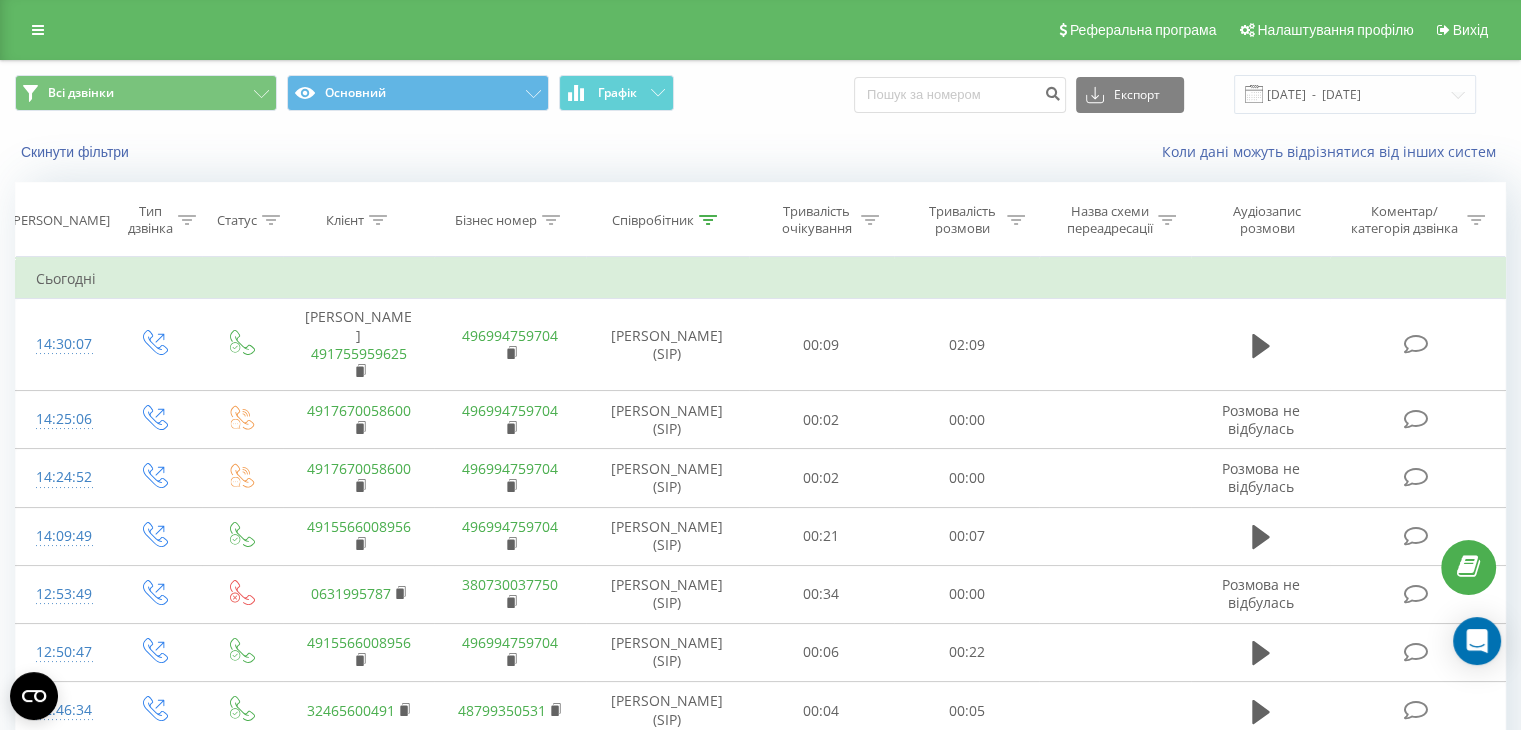click on "Співробітник" at bounding box center (653, 220) 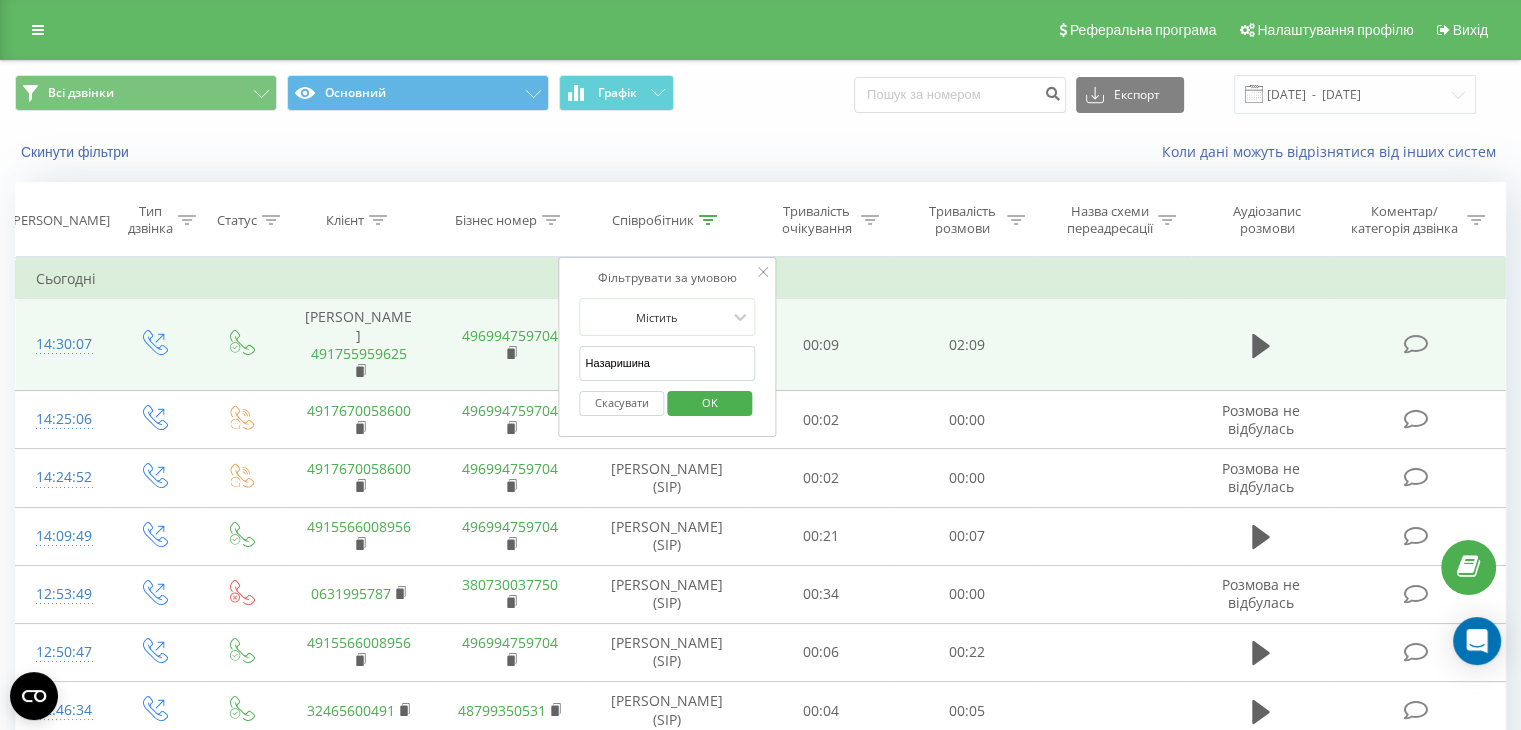 drag, startPoint x: 667, startPoint y: 368, endPoint x: 532, endPoint y: 347, distance: 136.62357 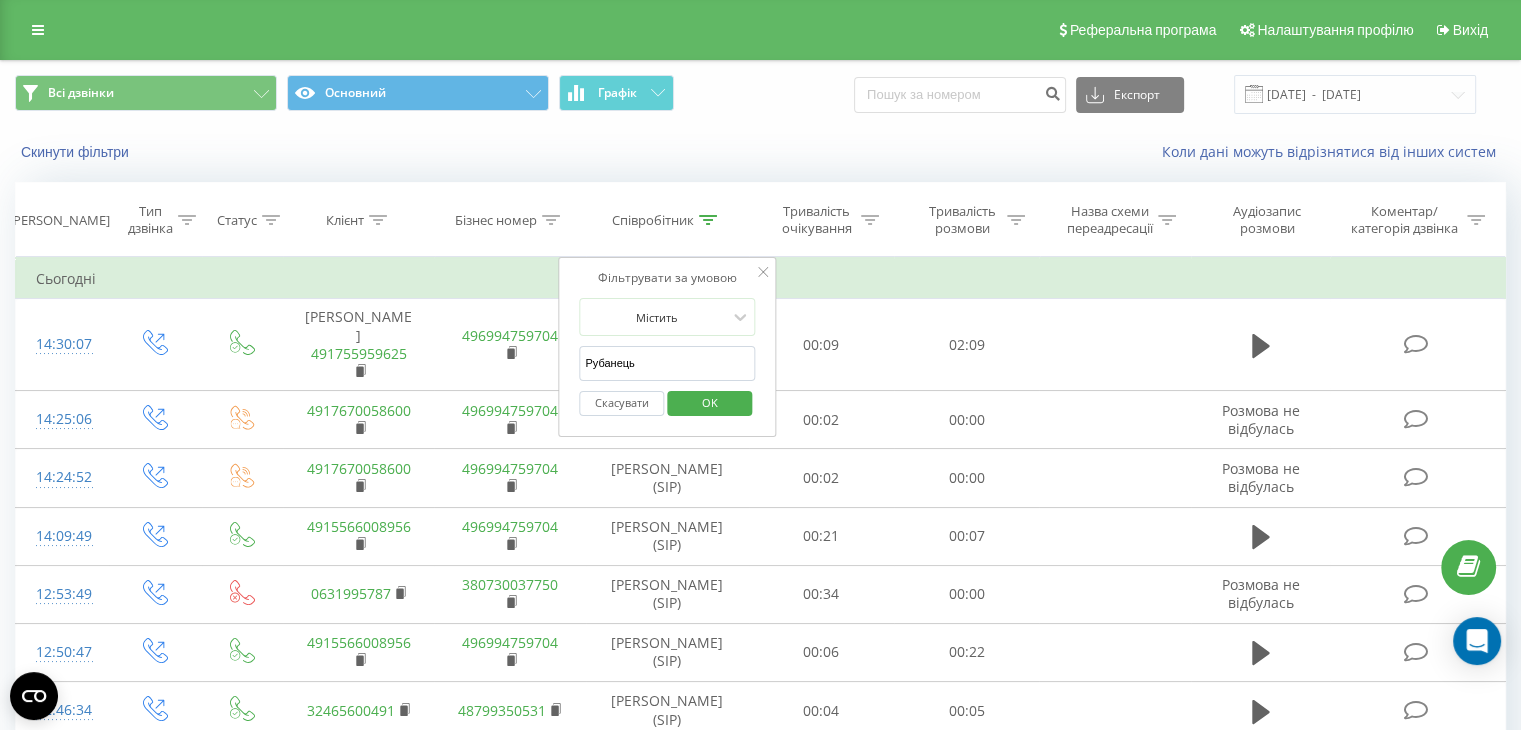 click on "OK" at bounding box center (710, 402) 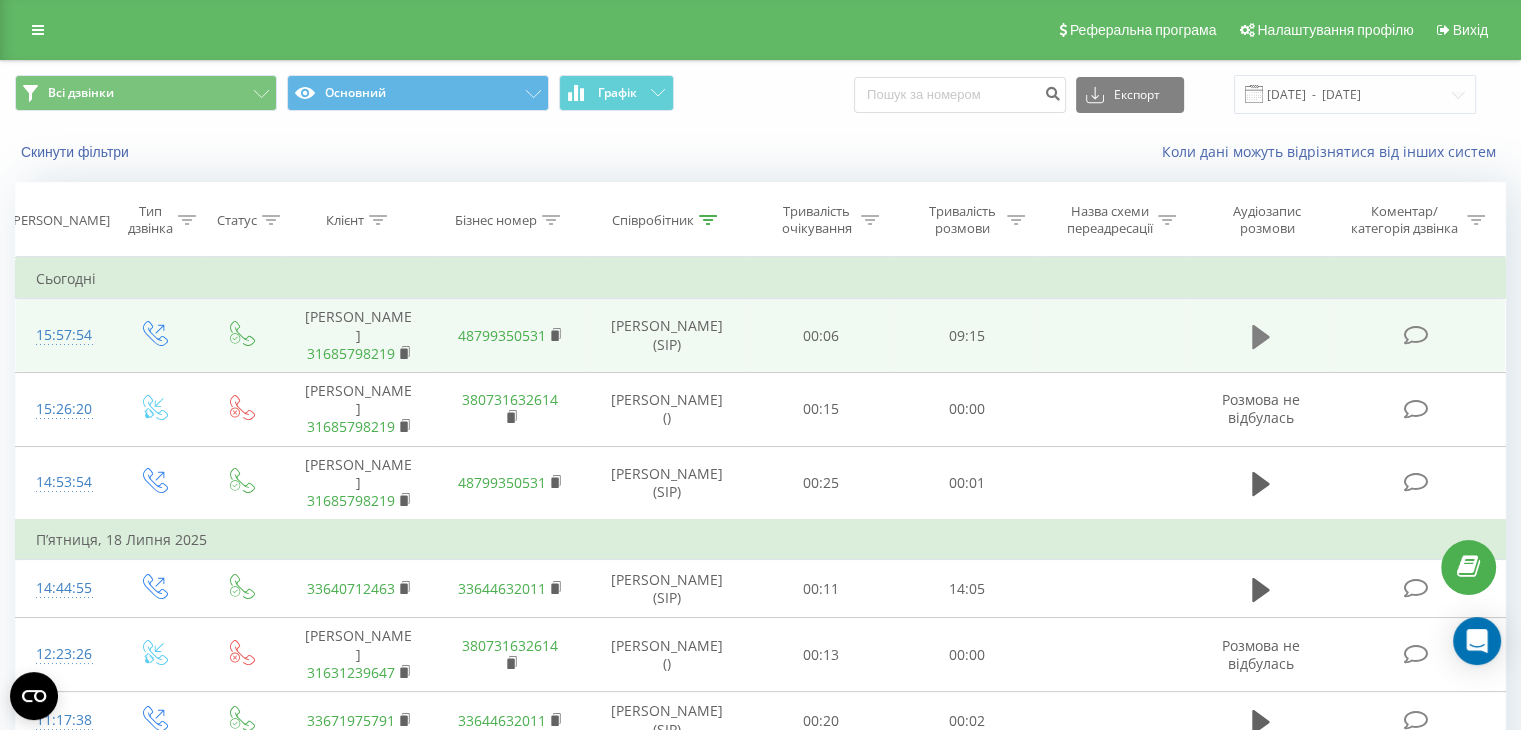 click at bounding box center [1261, 337] 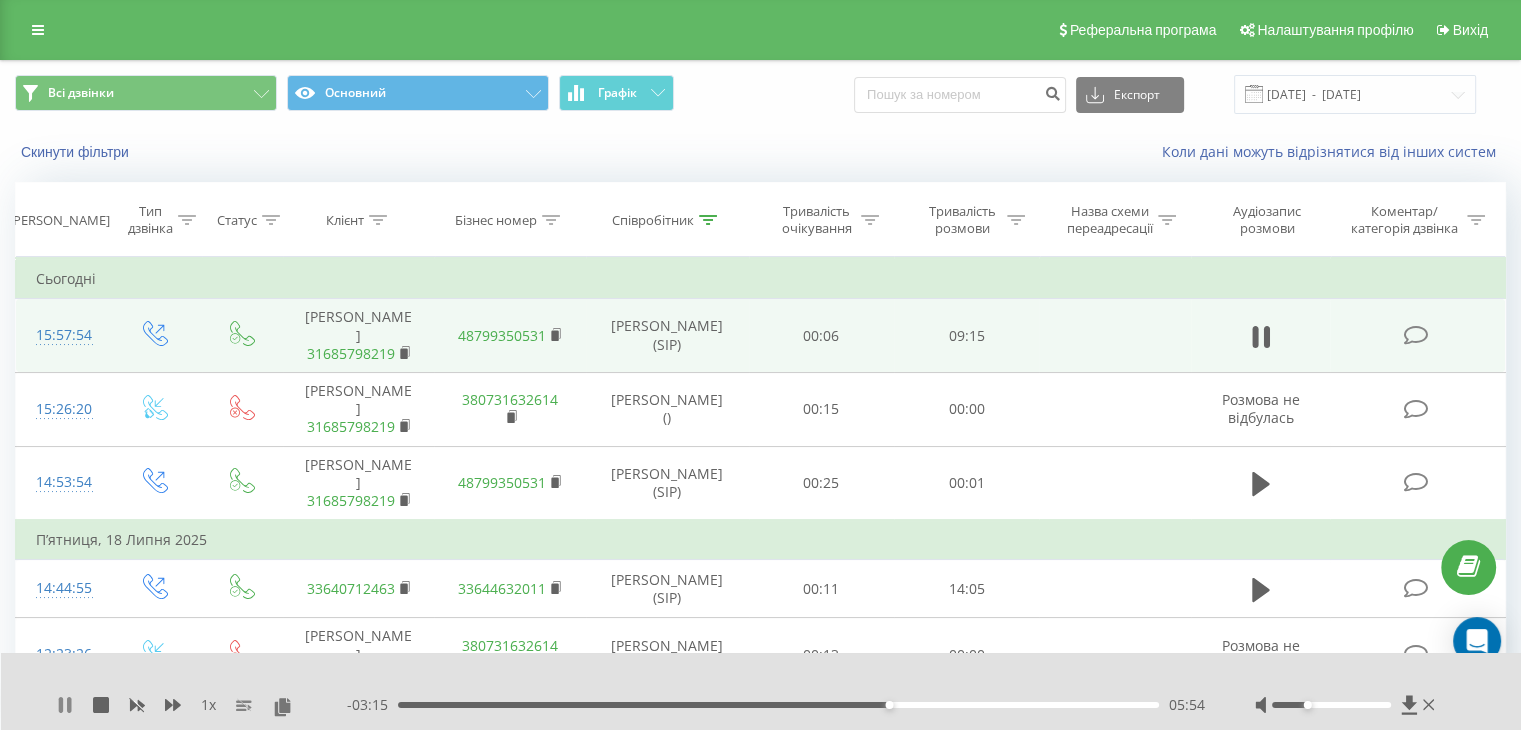 click 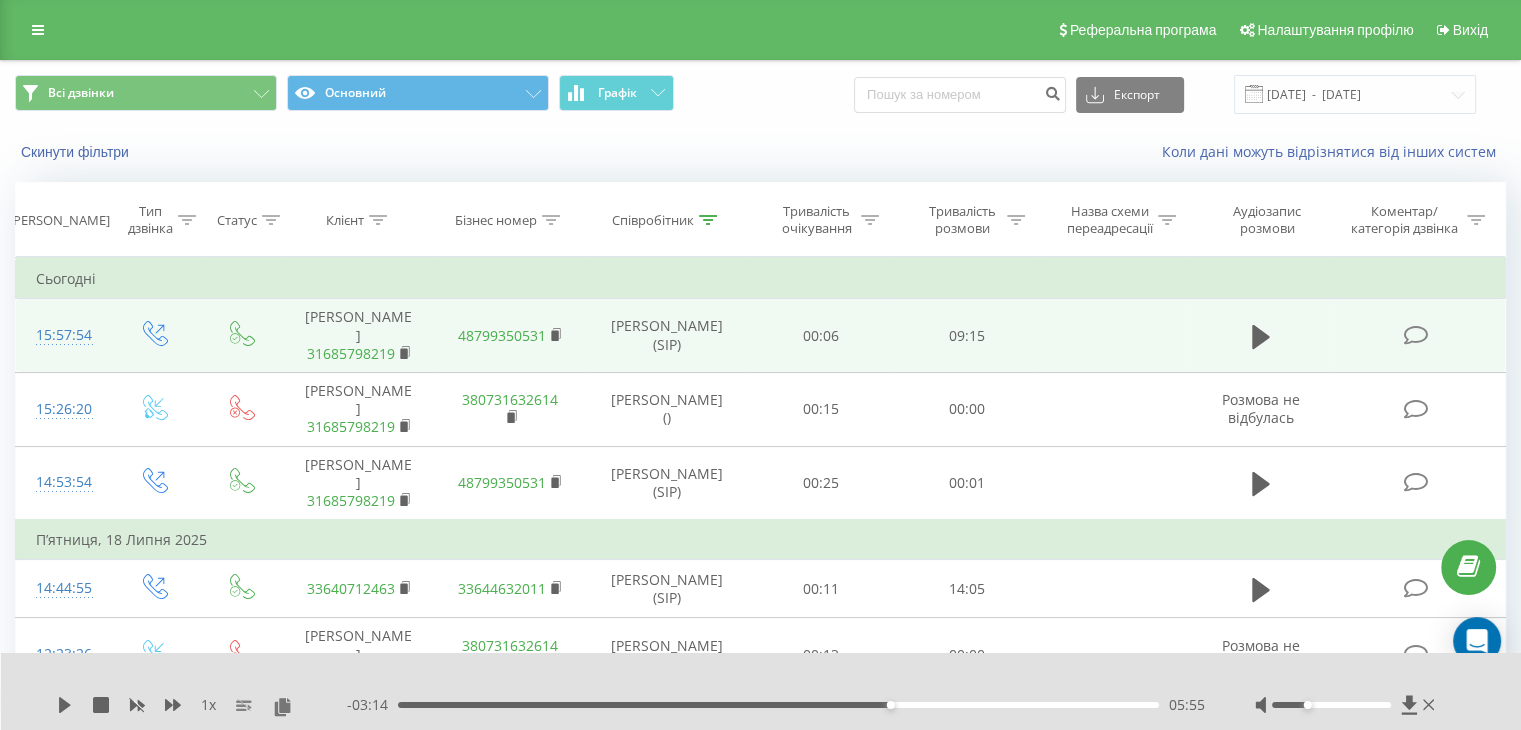 click on "Співробітник" at bounding box center [653, 220] 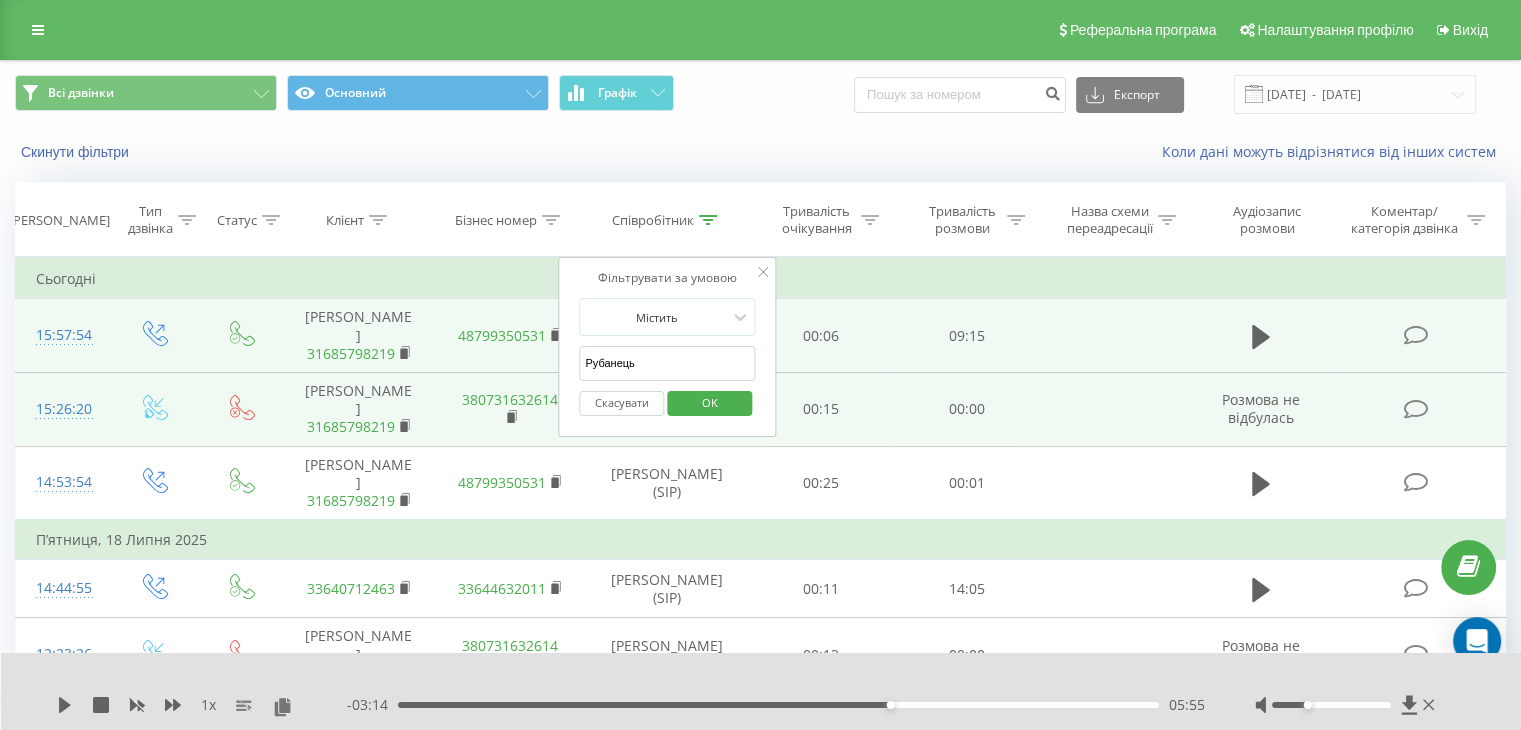 drag, startPoint x: 652, startPoint y: 366, endPoint x: 529, endPoint y: 362, distance: 123.065025 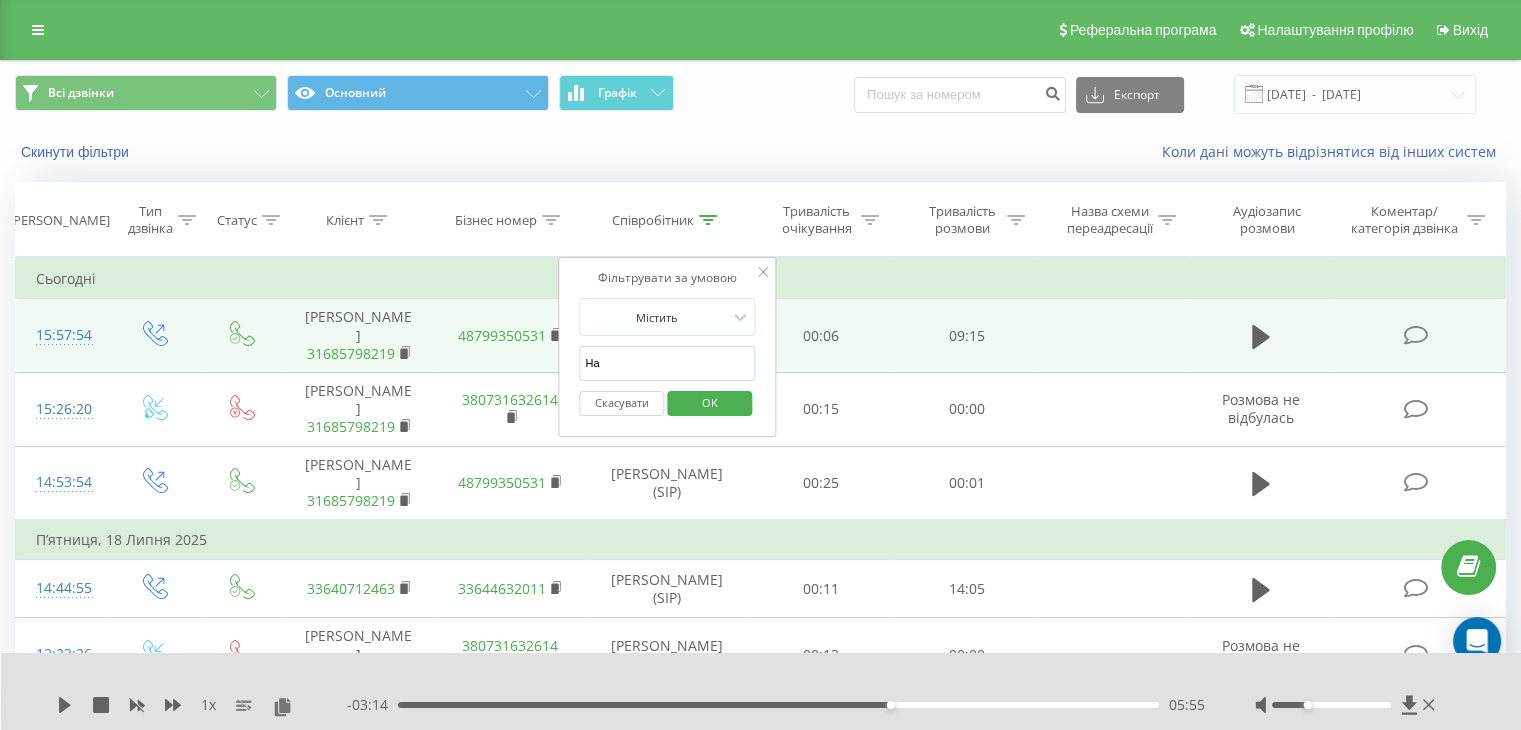 type on "Назаришина" 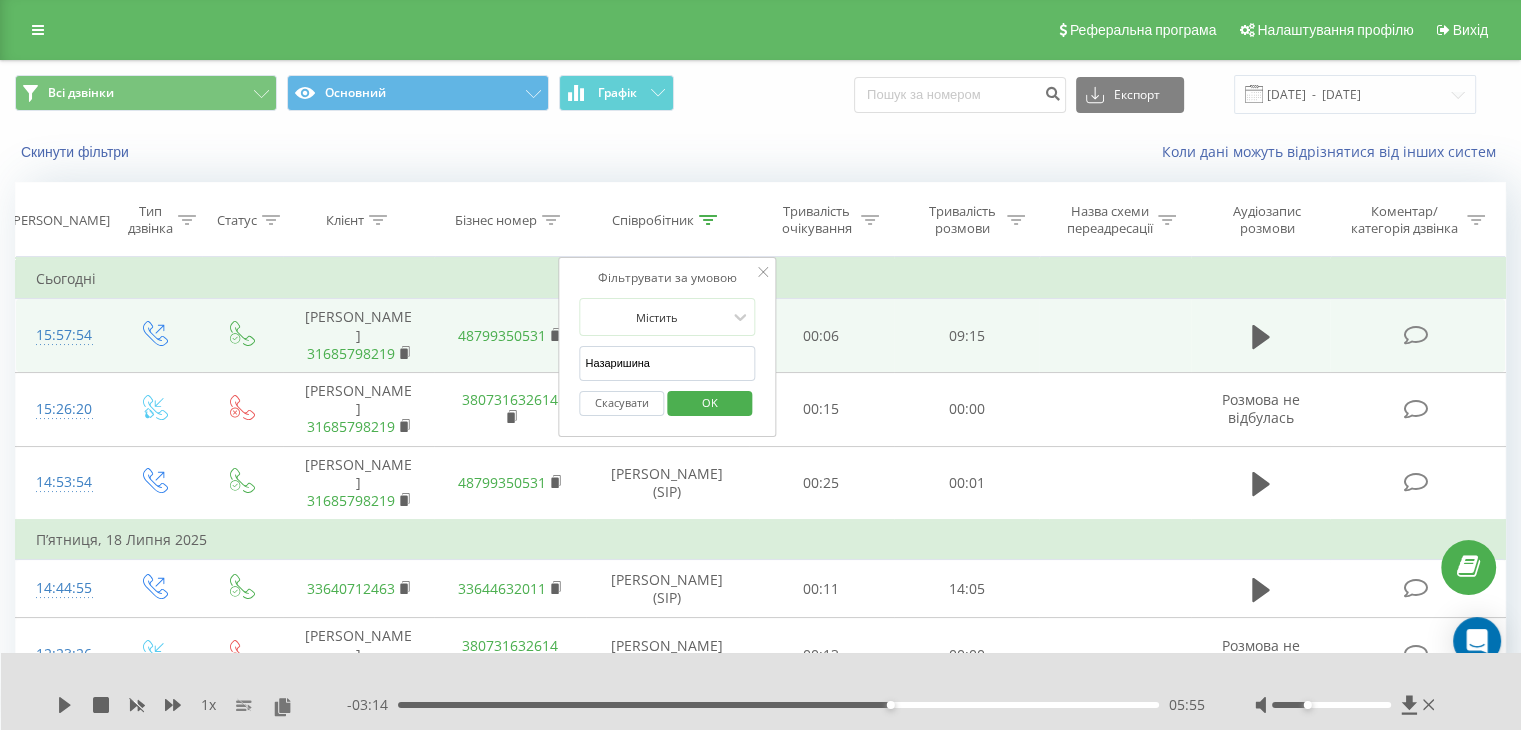 click on "OK" at bounding box center (710, 402) 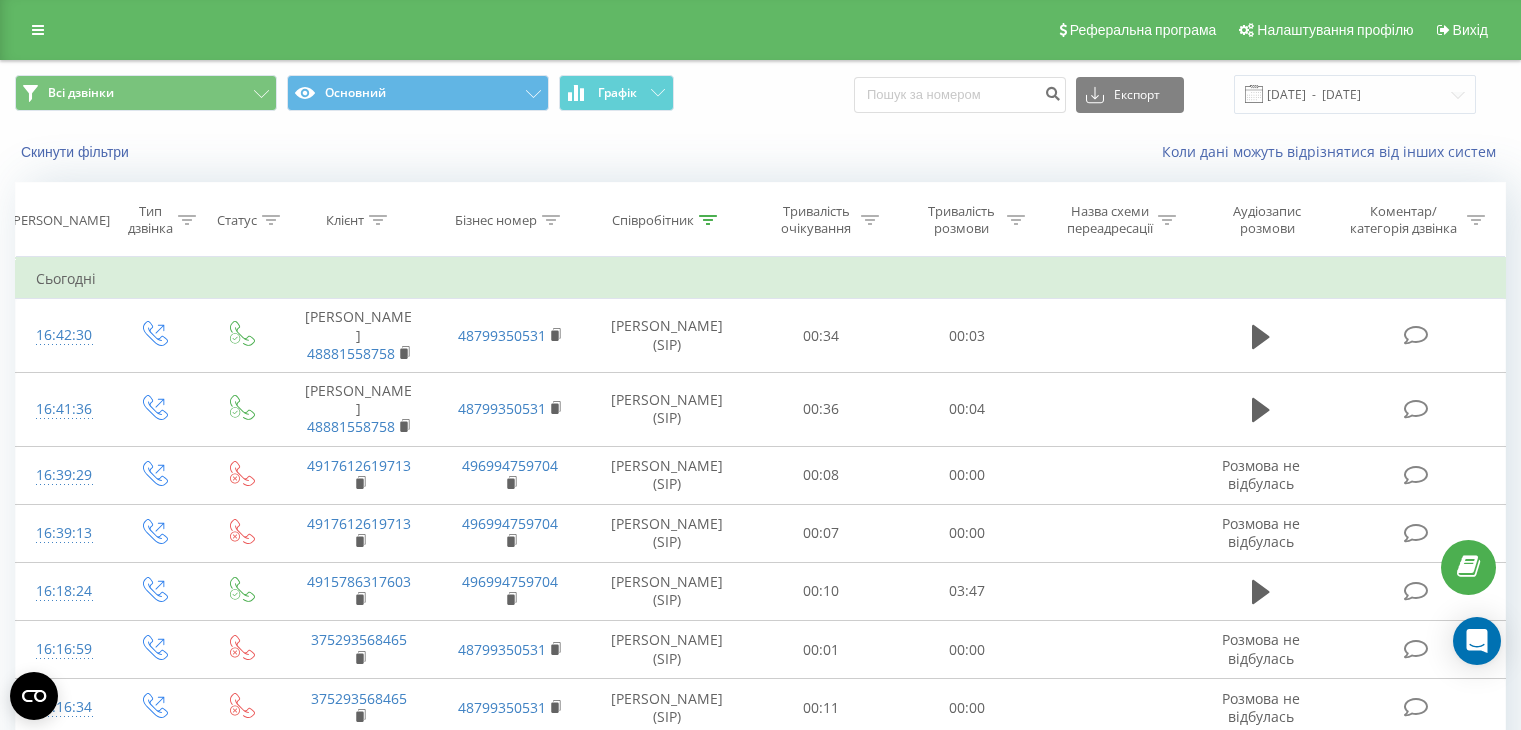 scroll, scrollTop: 0, scrollLeft: 0, axis: both 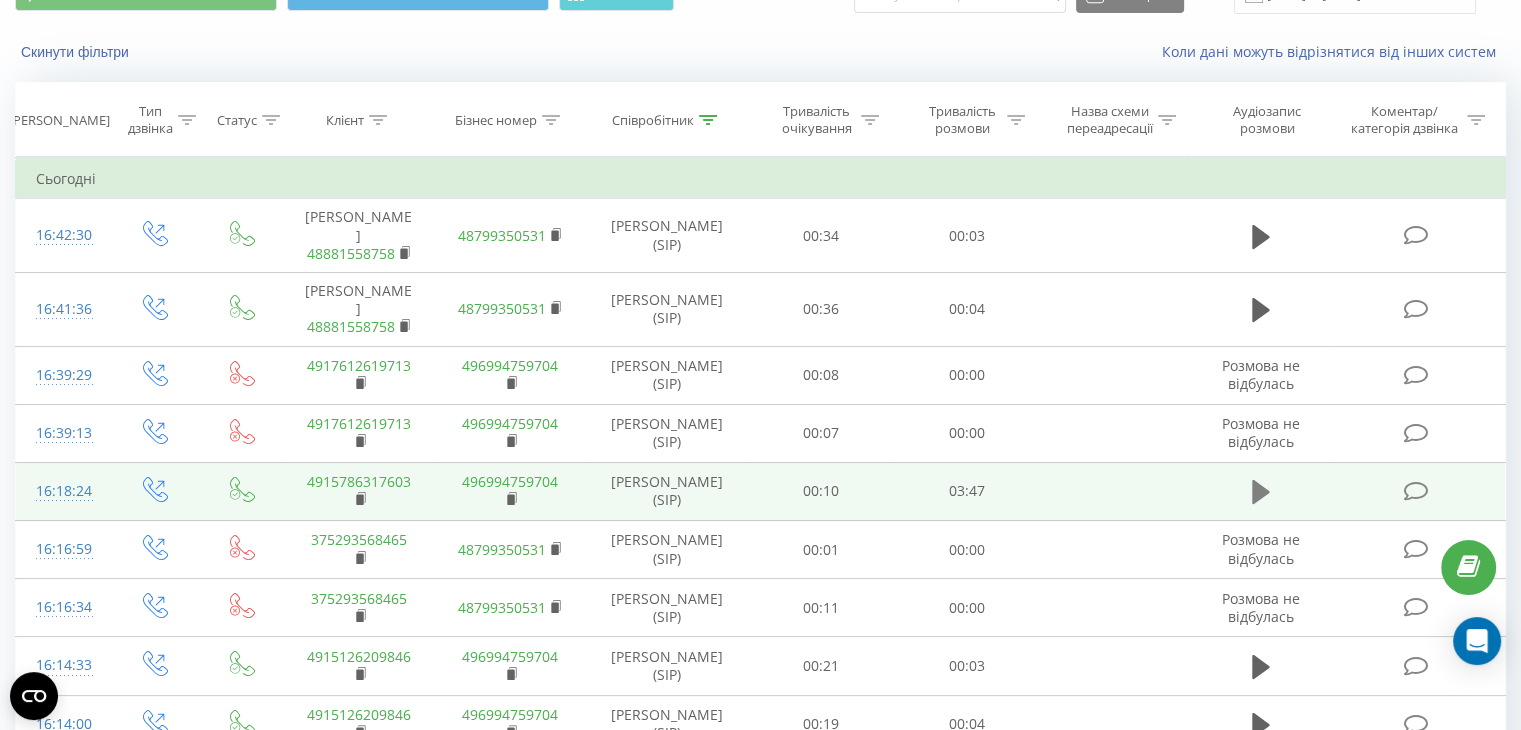 click 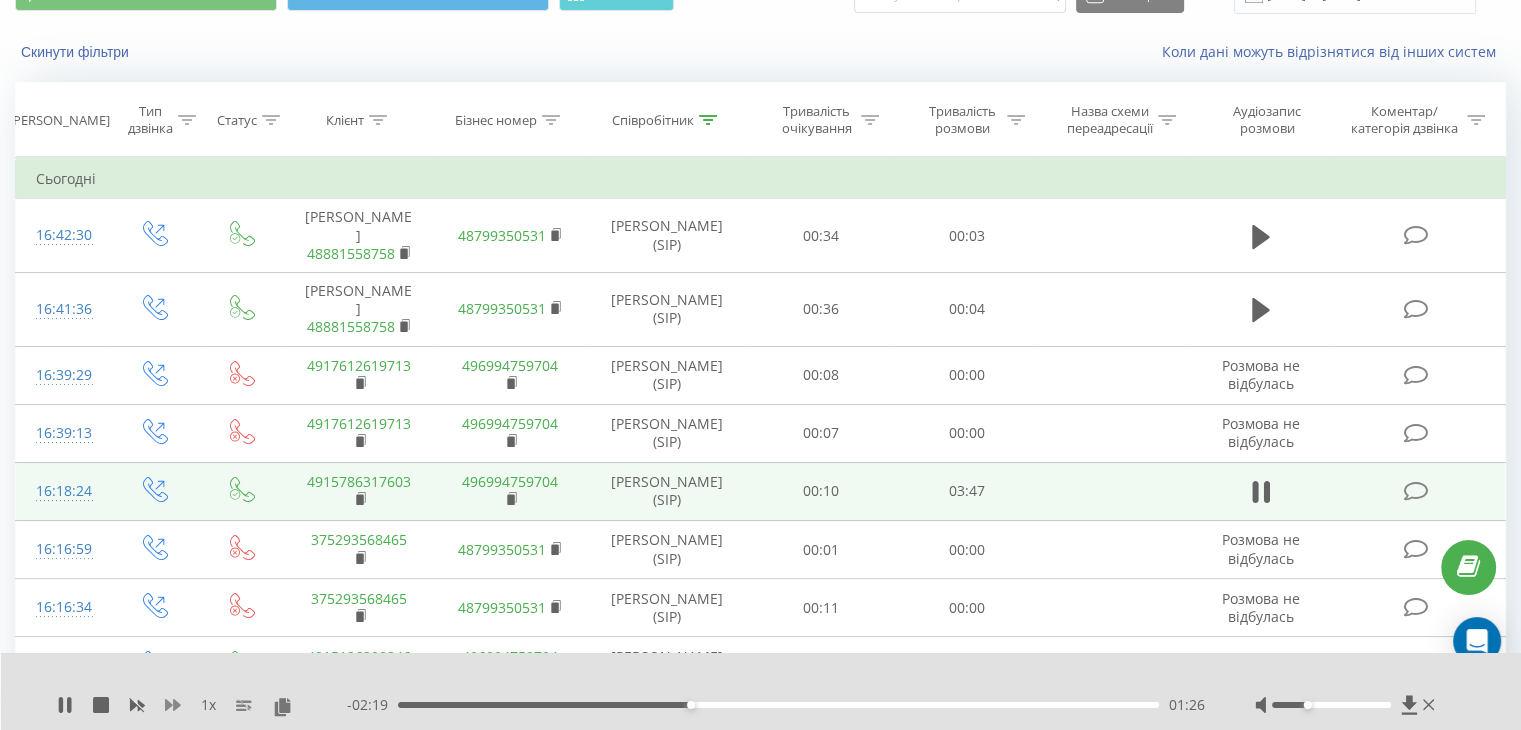 click 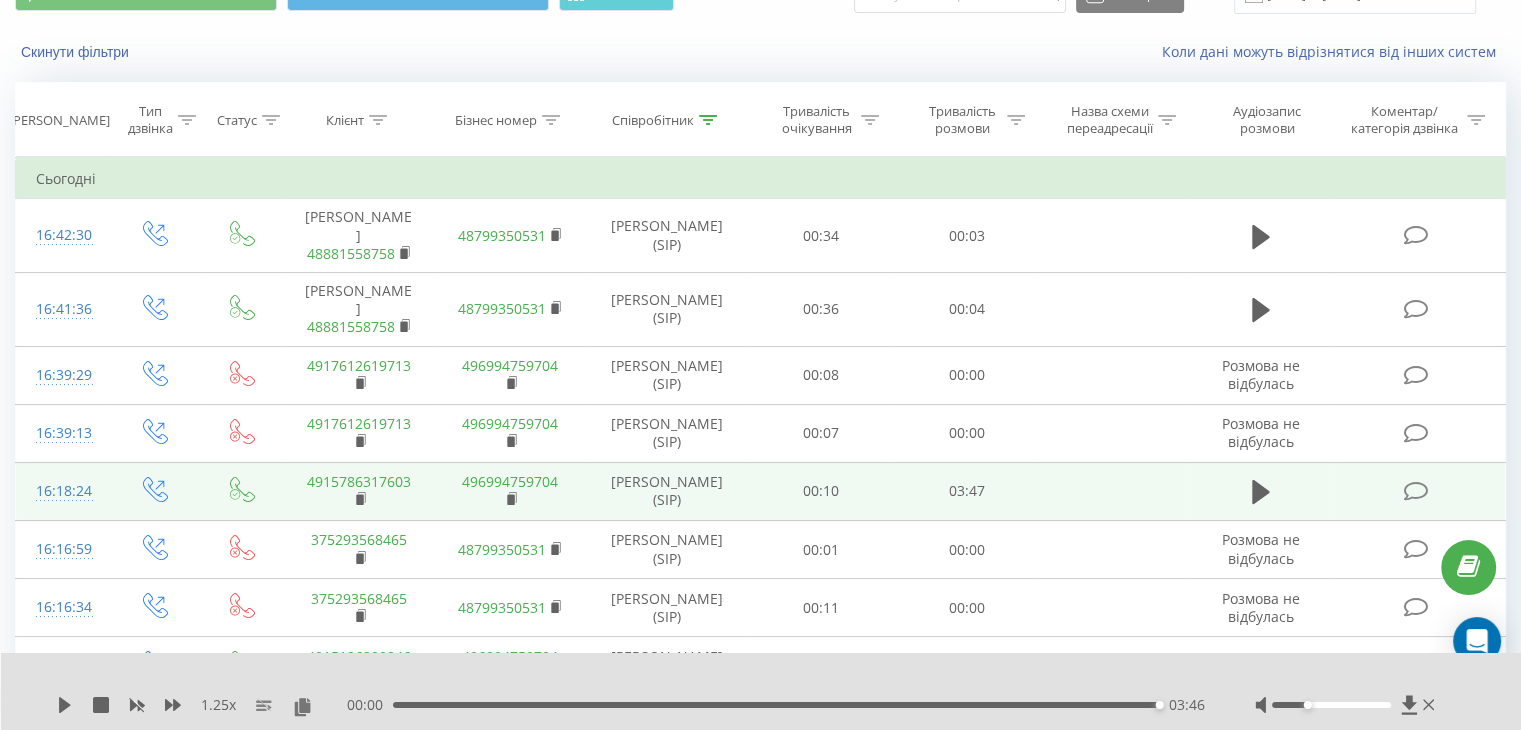 click 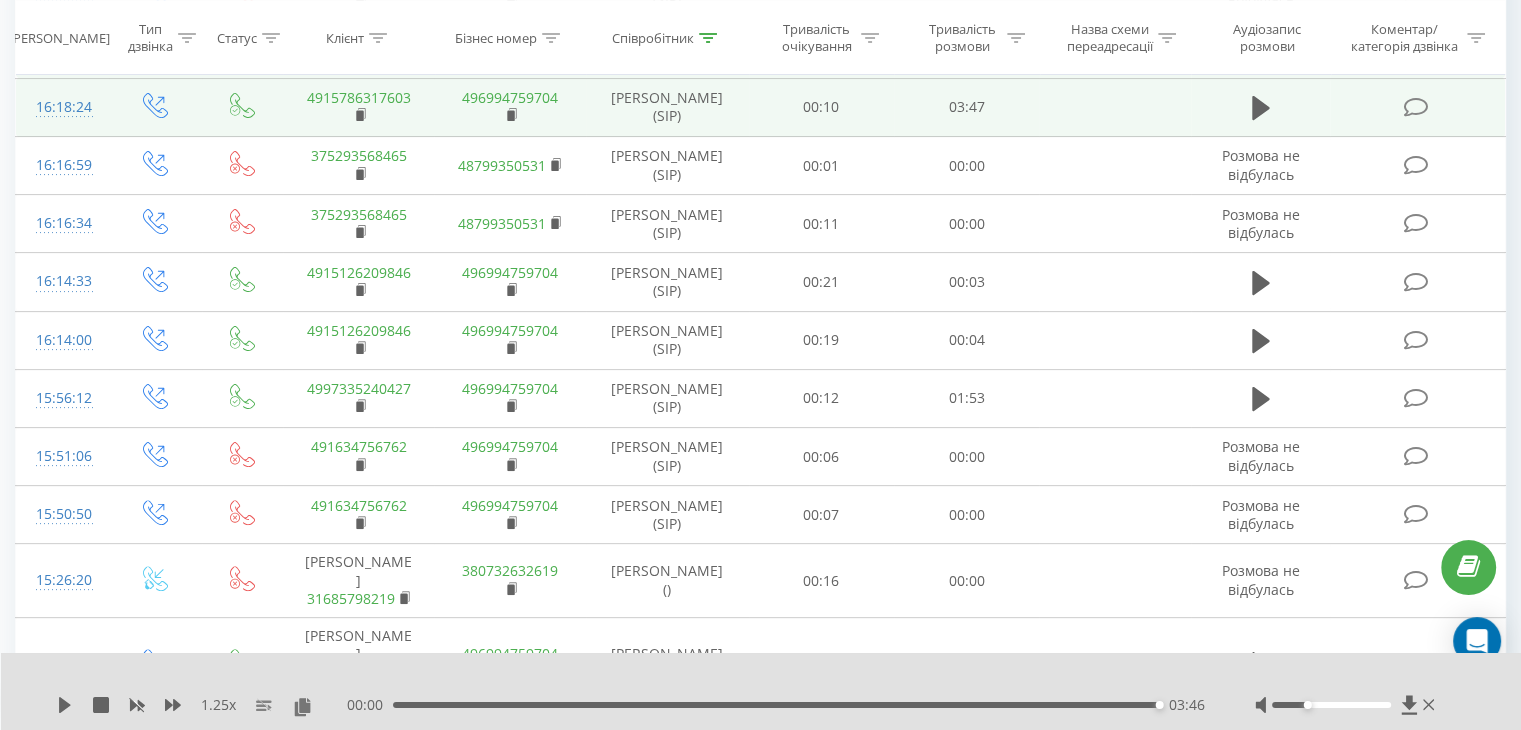 scroll, scrollTop: 500, scrollLeft: 0, axis: vertical 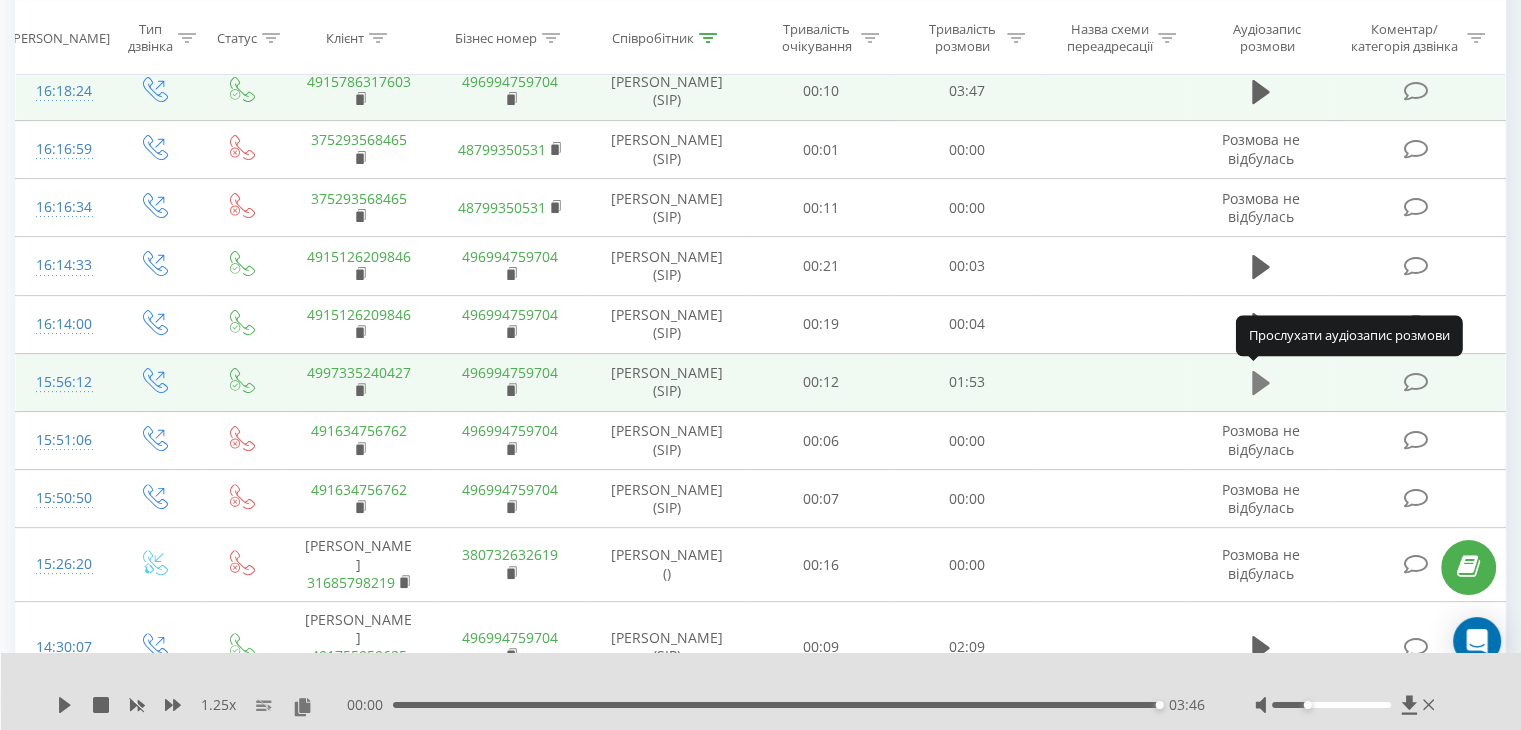 click 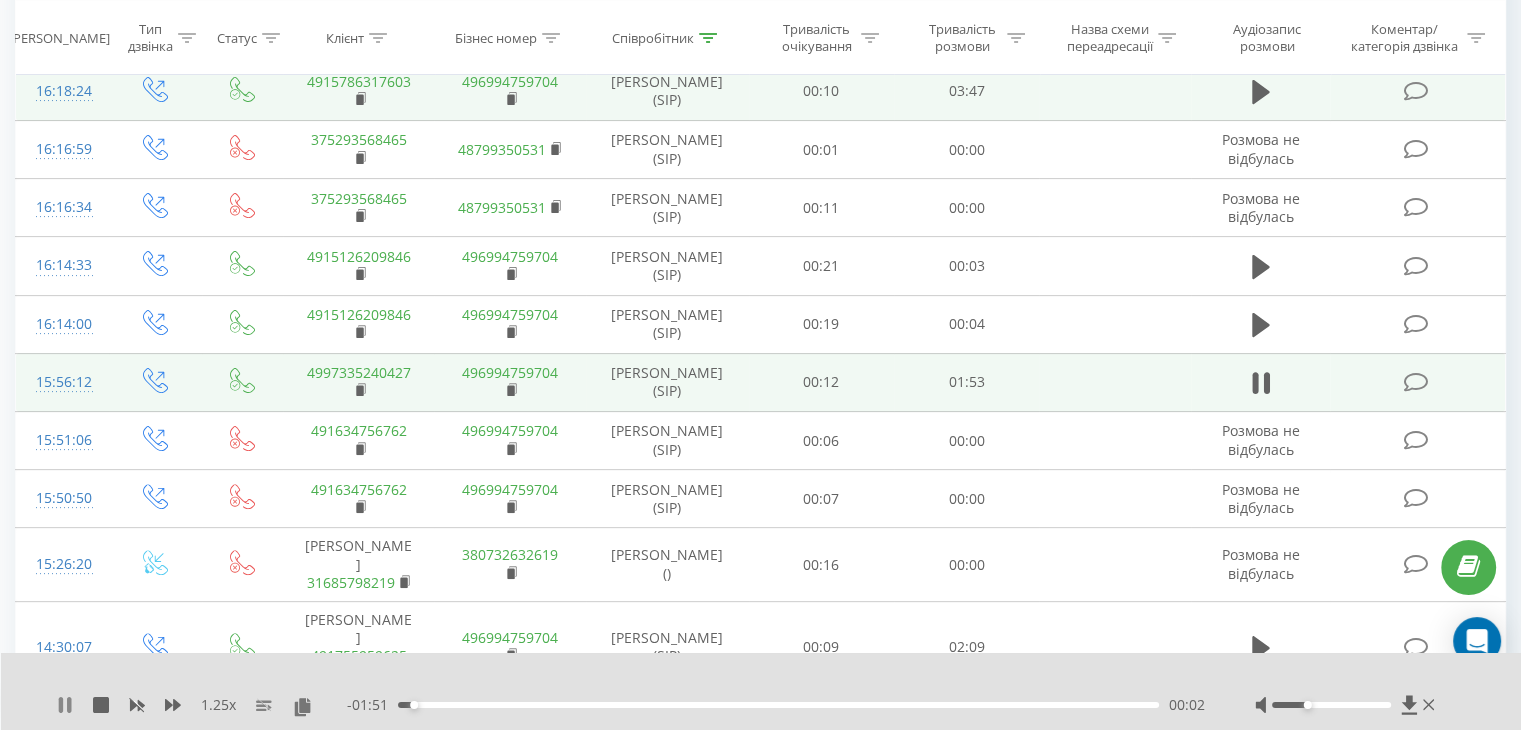 click 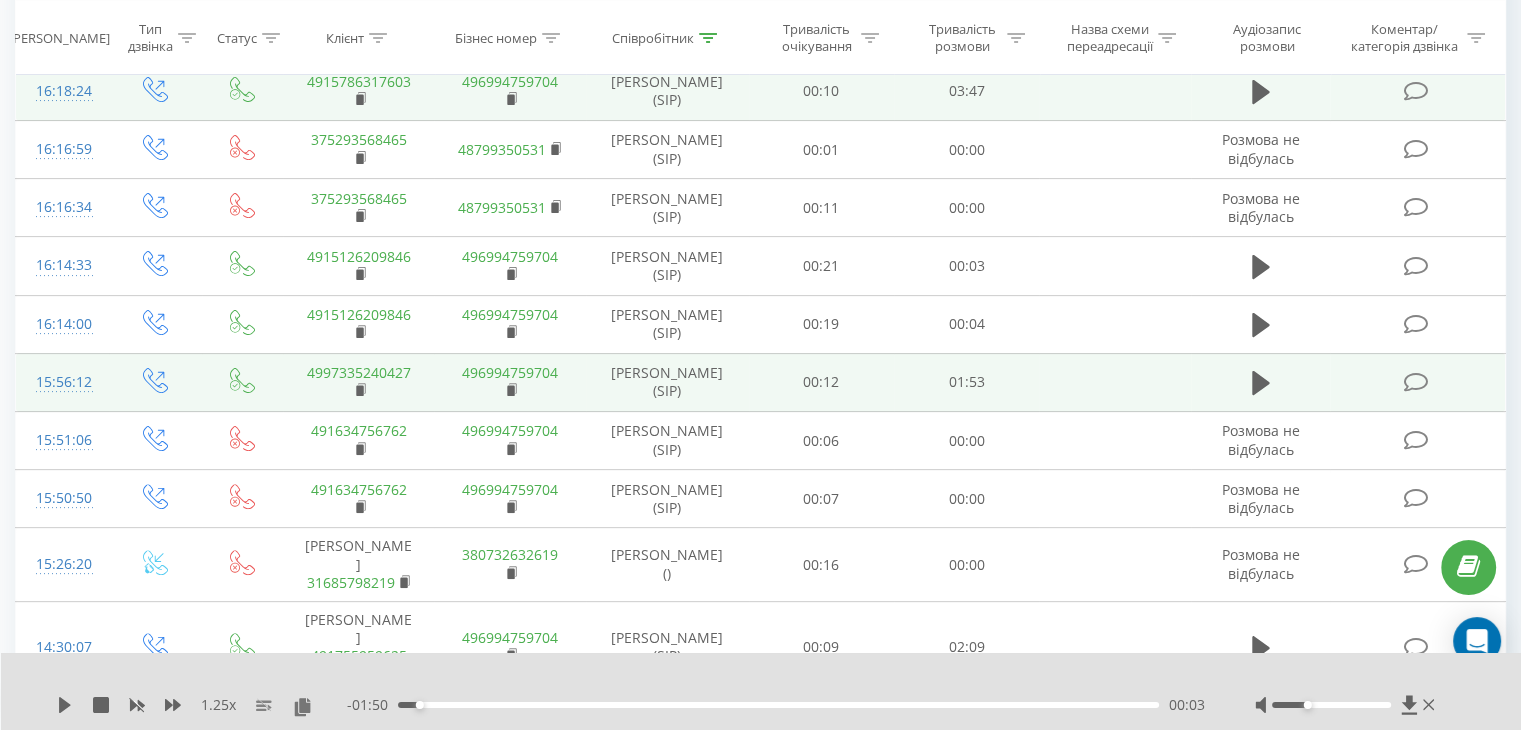 click 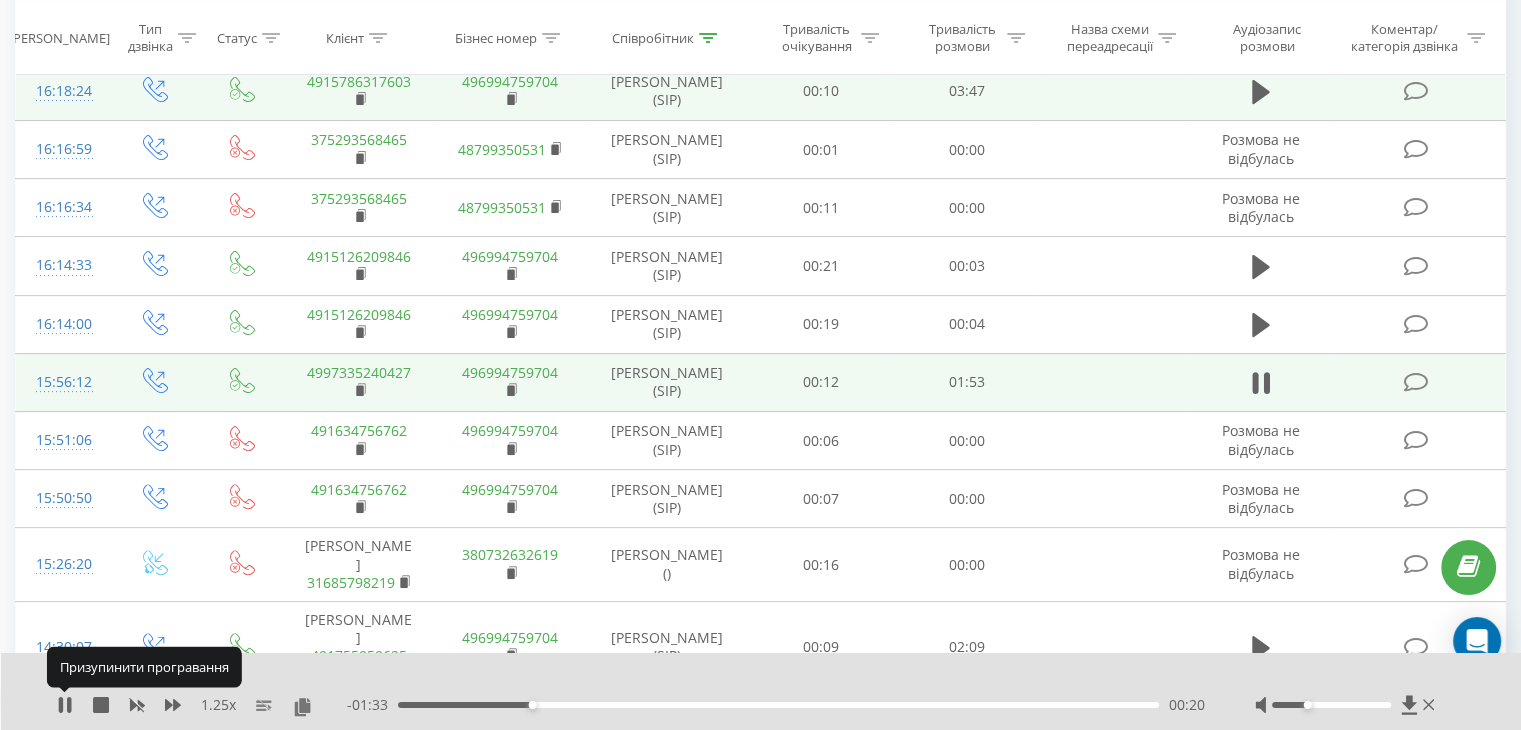 click 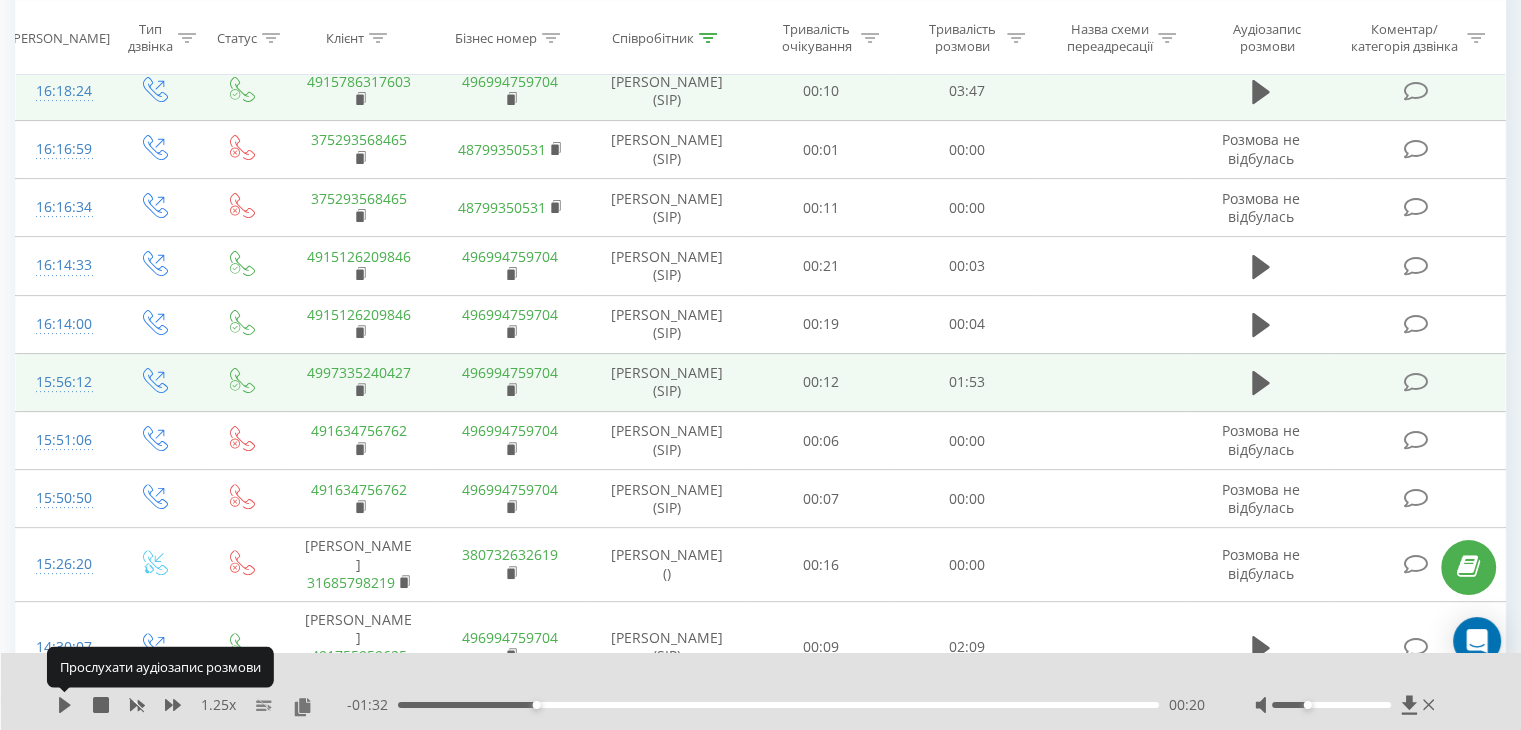 click 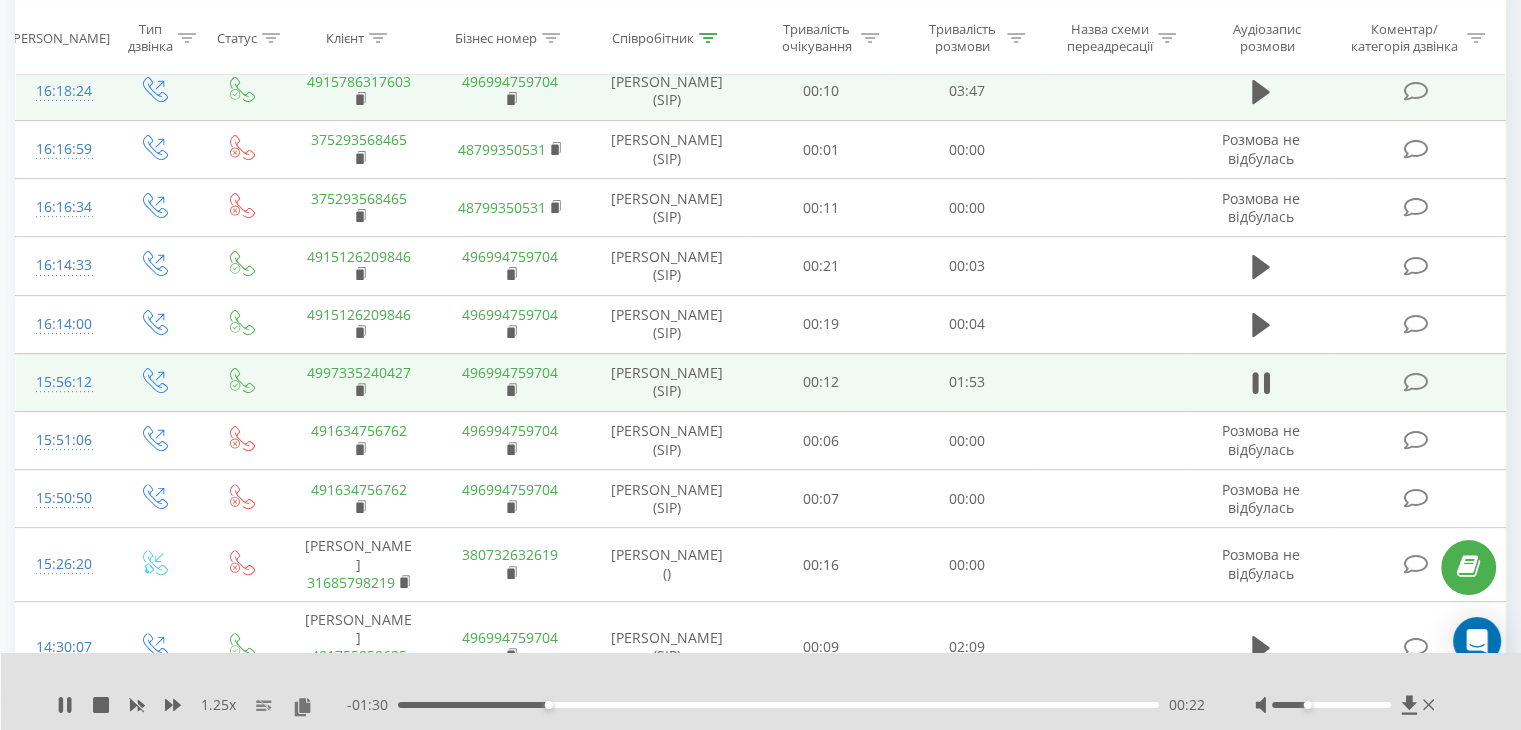 click at bounding box center [1331, 705] 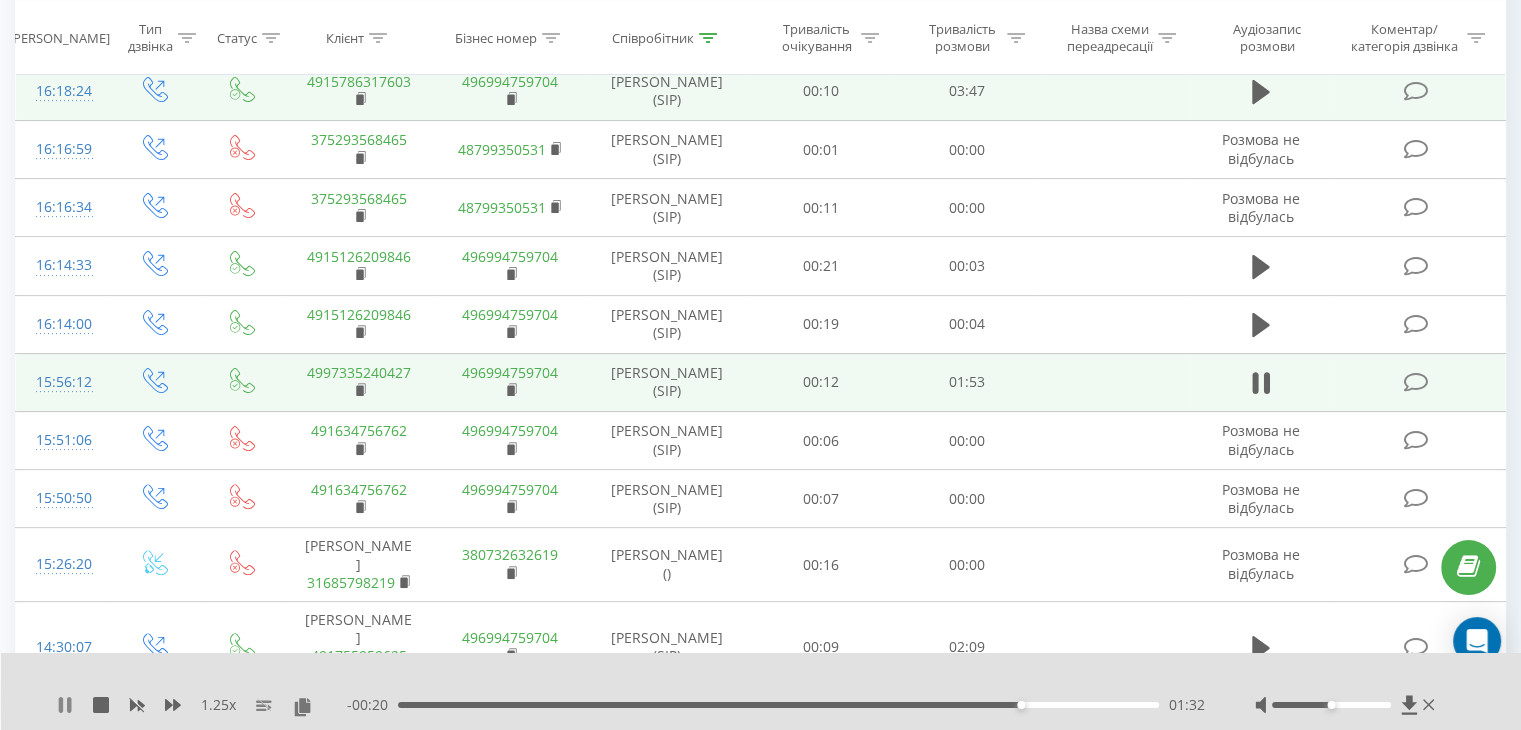click 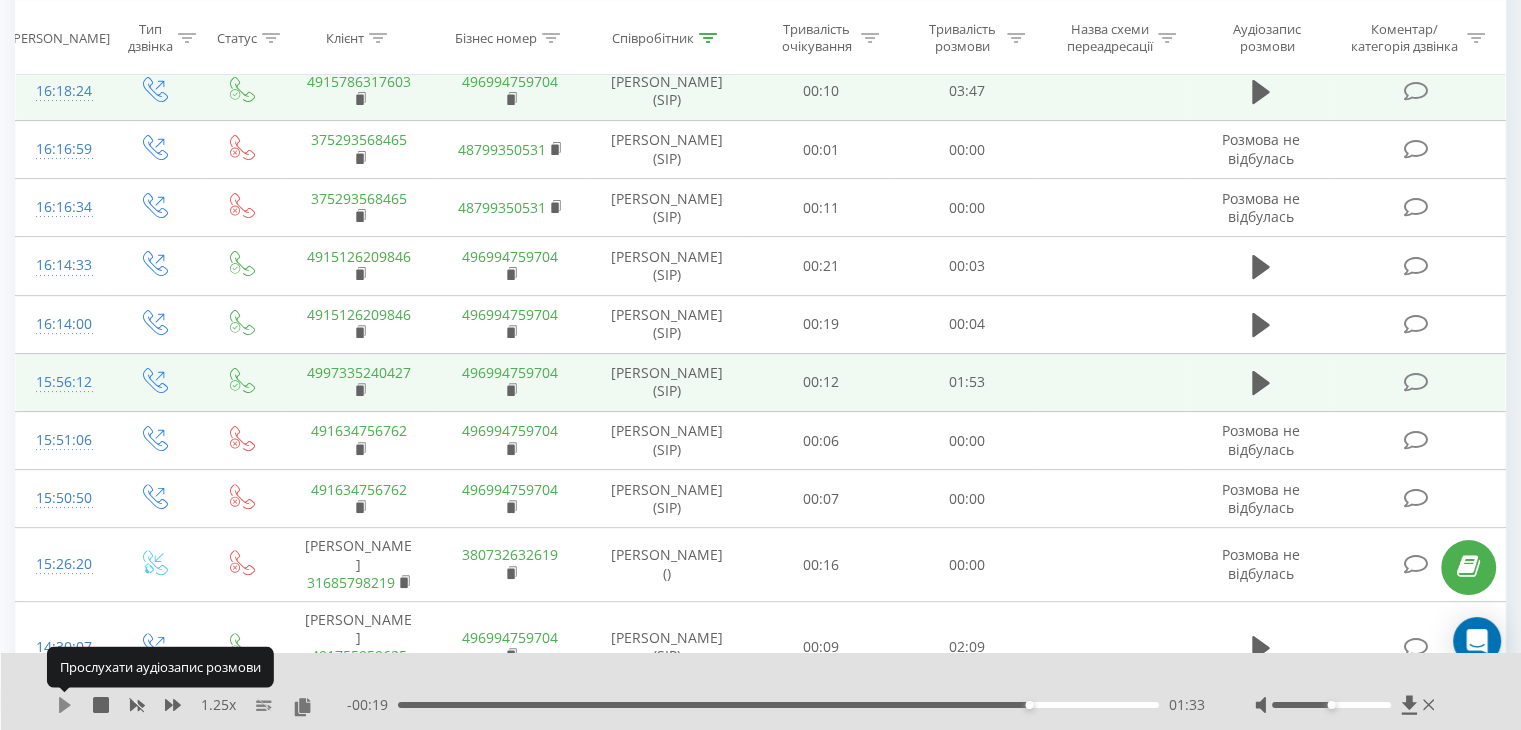click 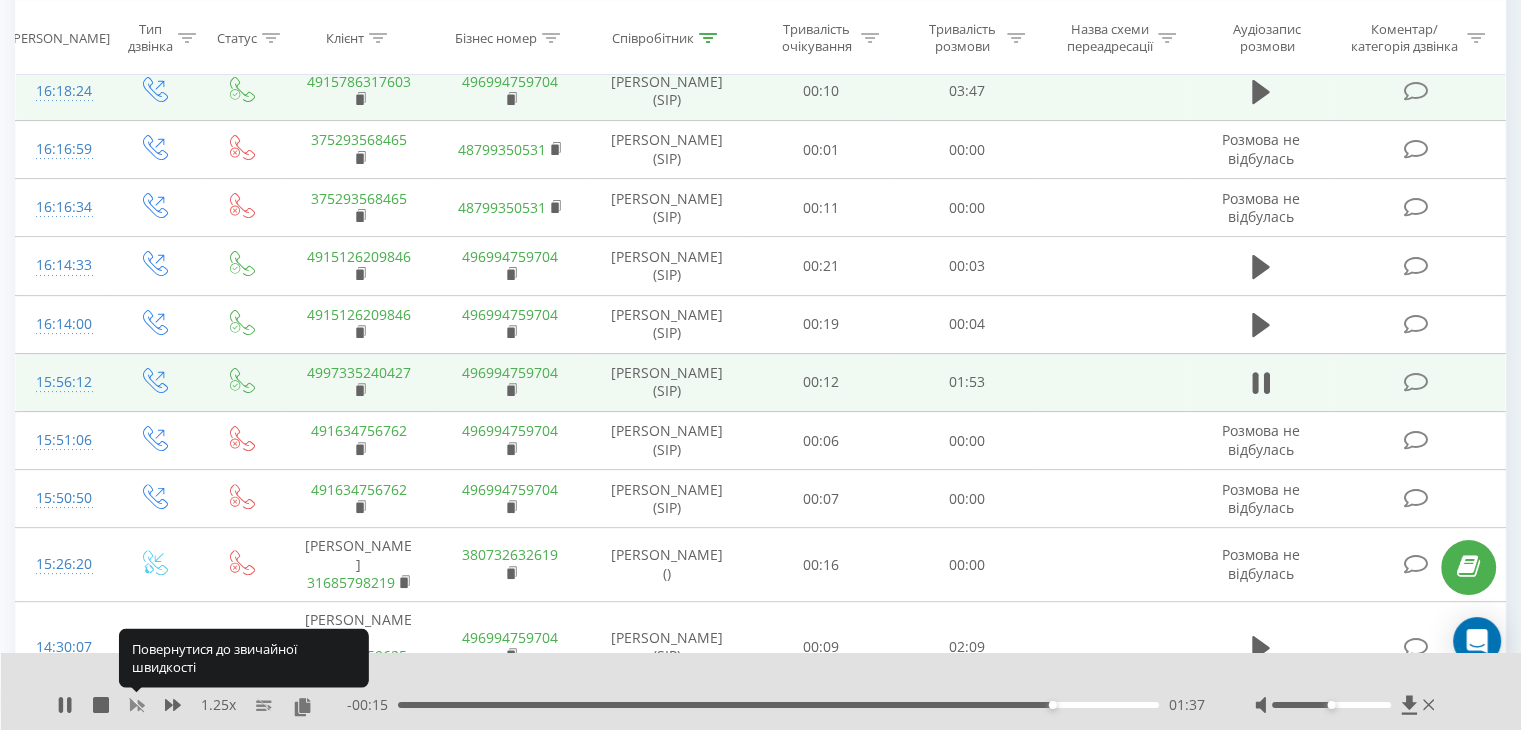 click 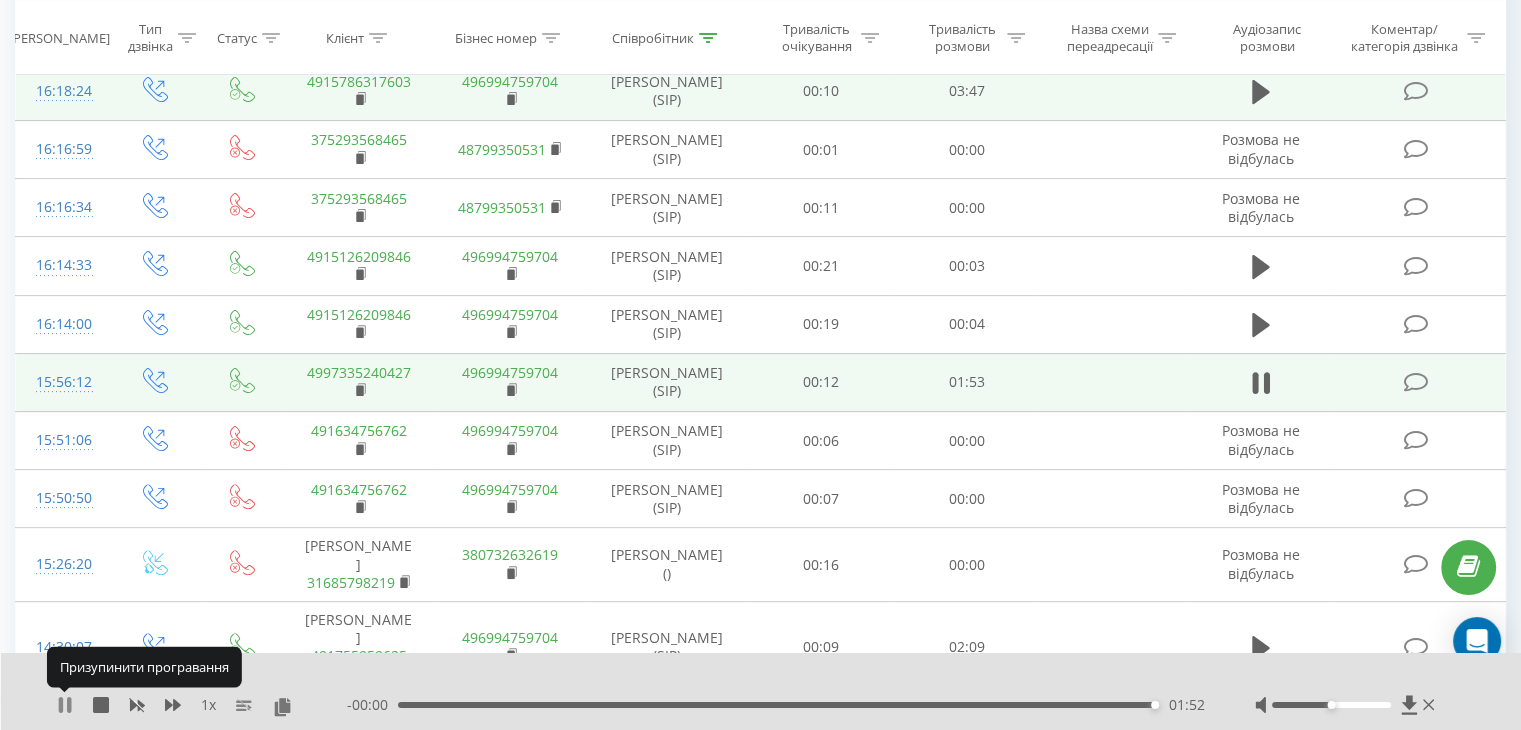 click 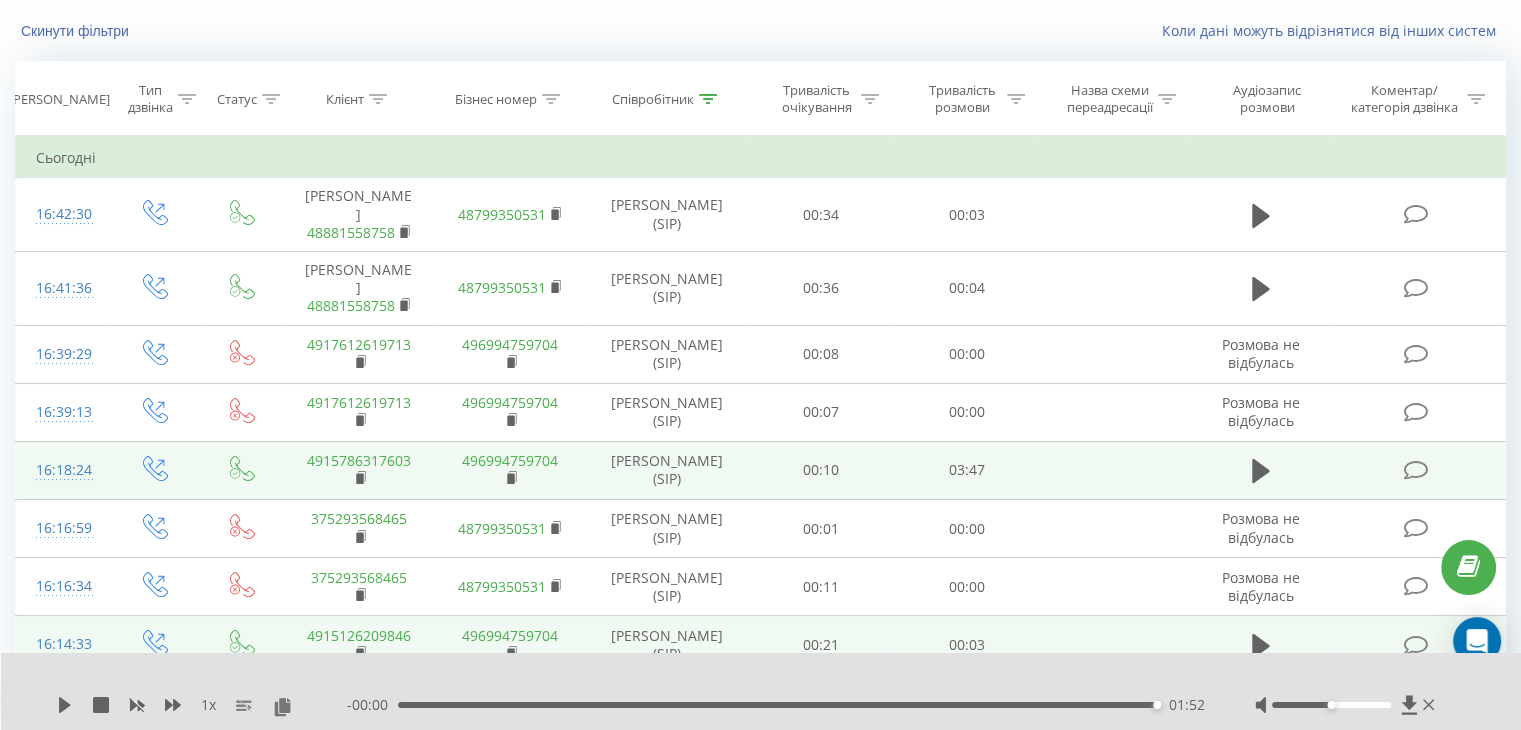 scroll, scrollTop: 0, scrollLeft: 0, axis: both 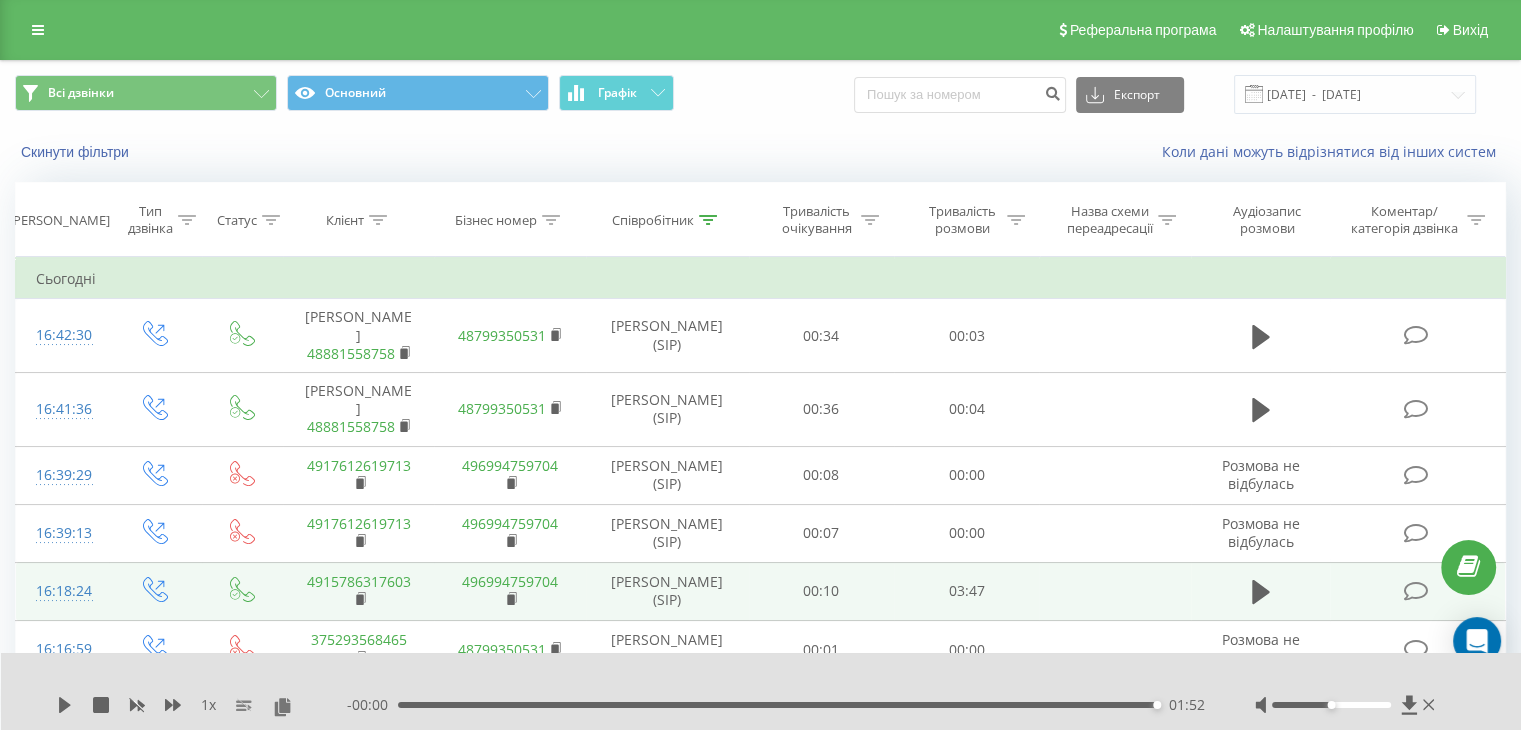 click on "Співробітник" at bounding box center [653, 220] 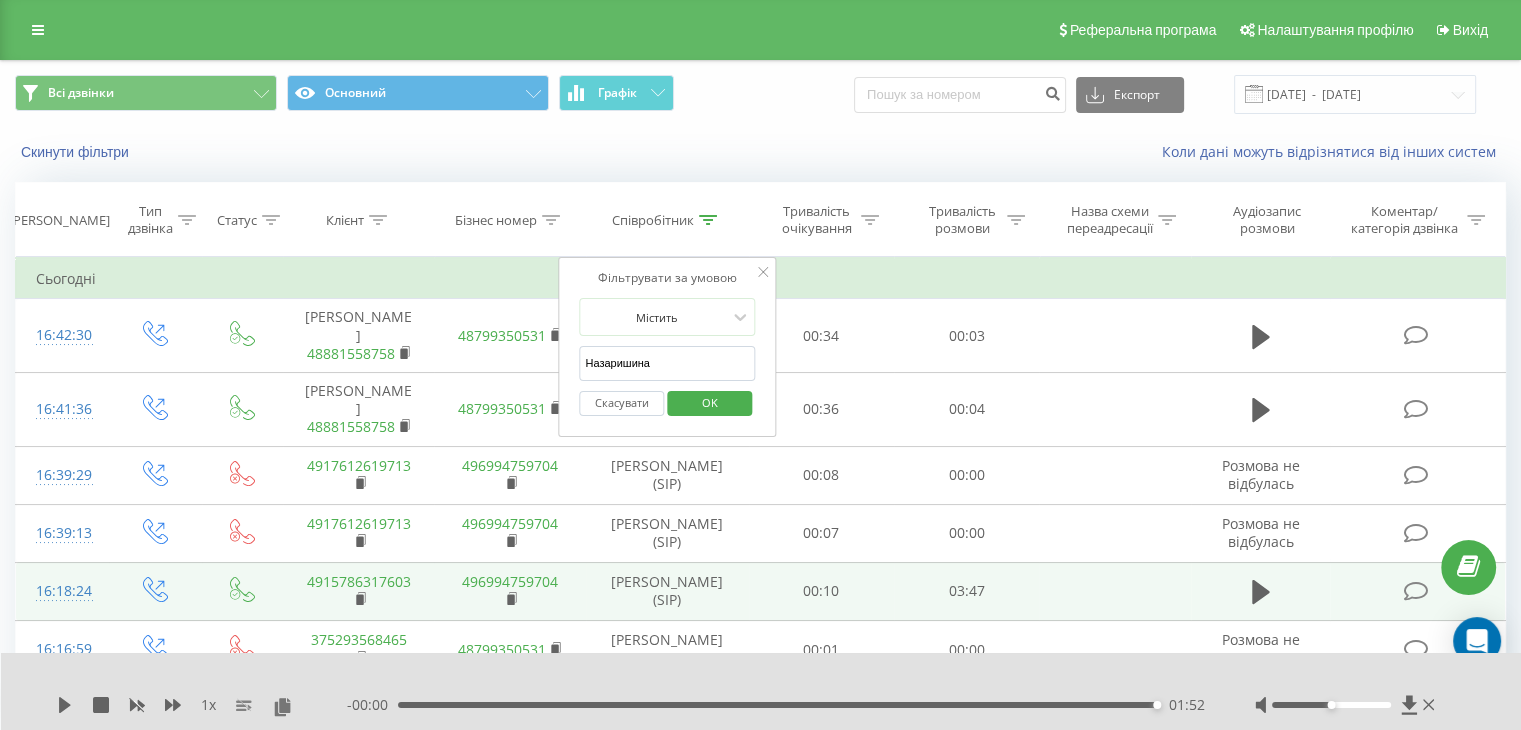 click on "Назаришина" at bounding box center (667, 363) 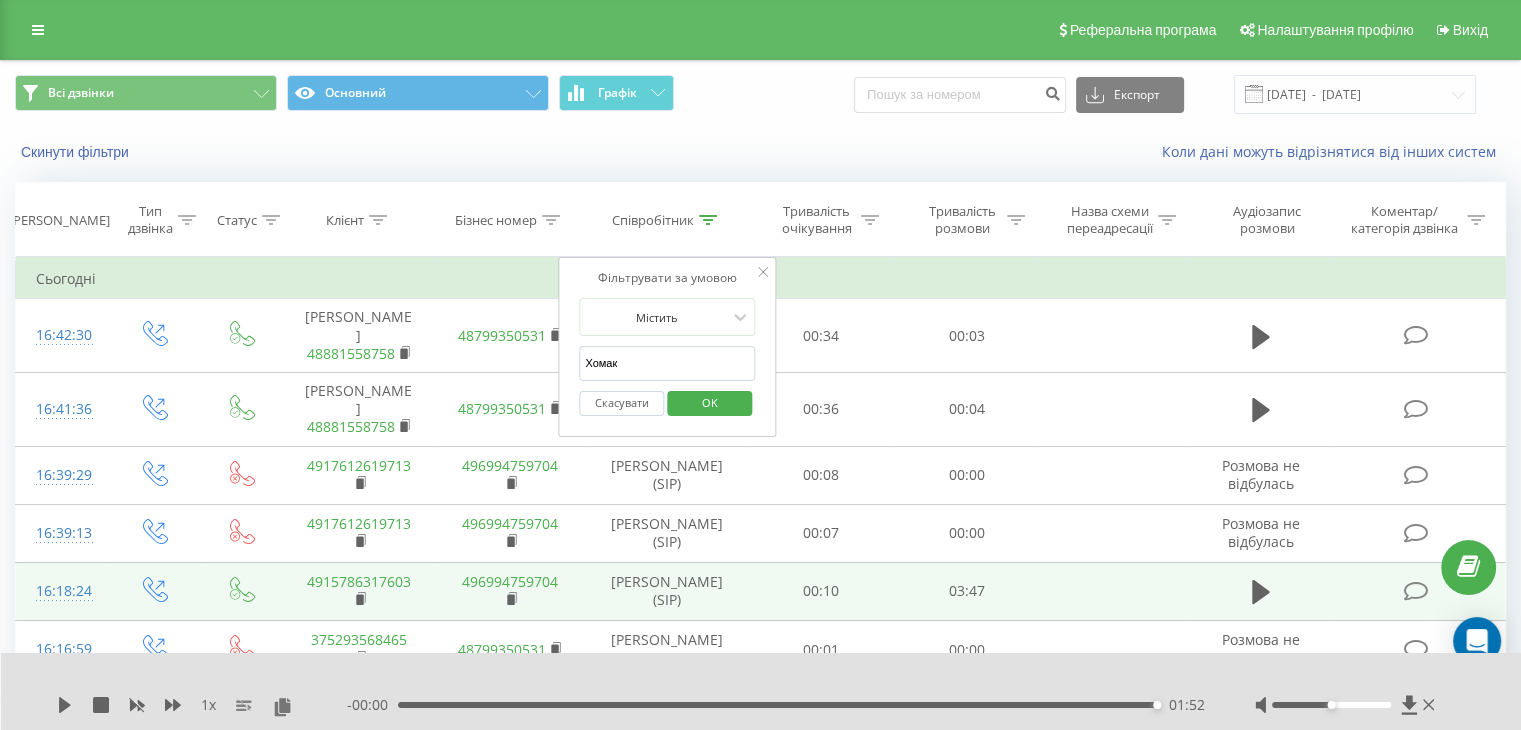type on "Хомак" 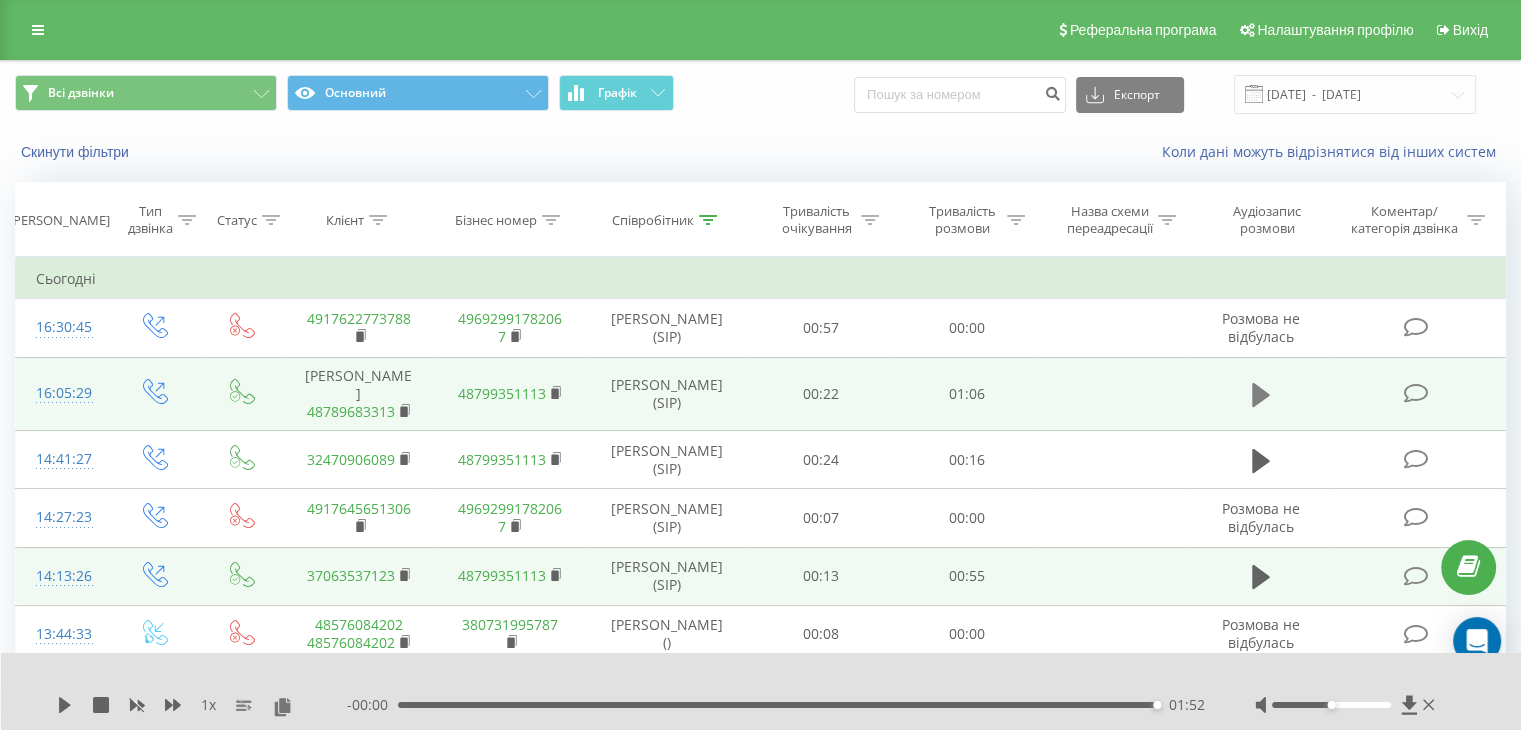click 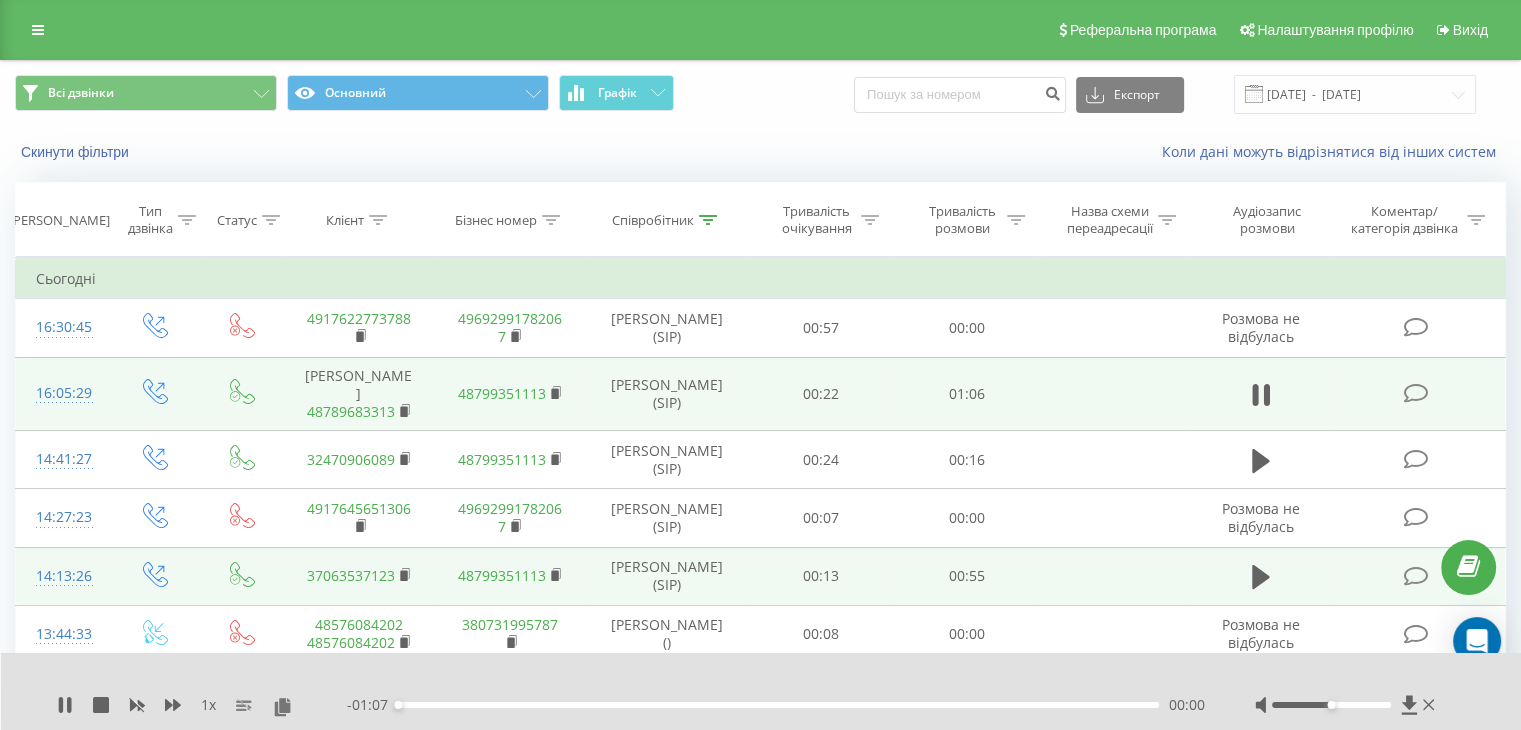 click 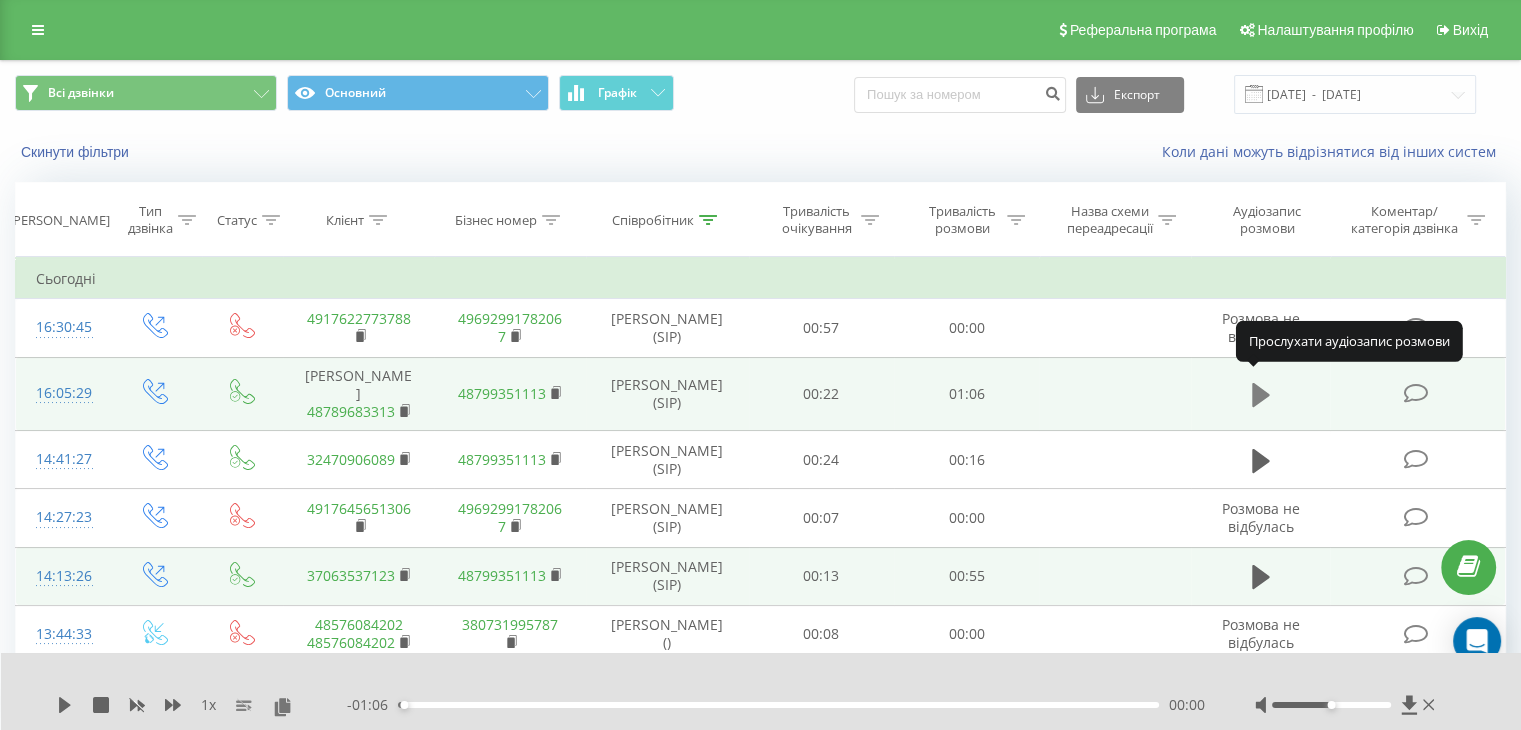 click 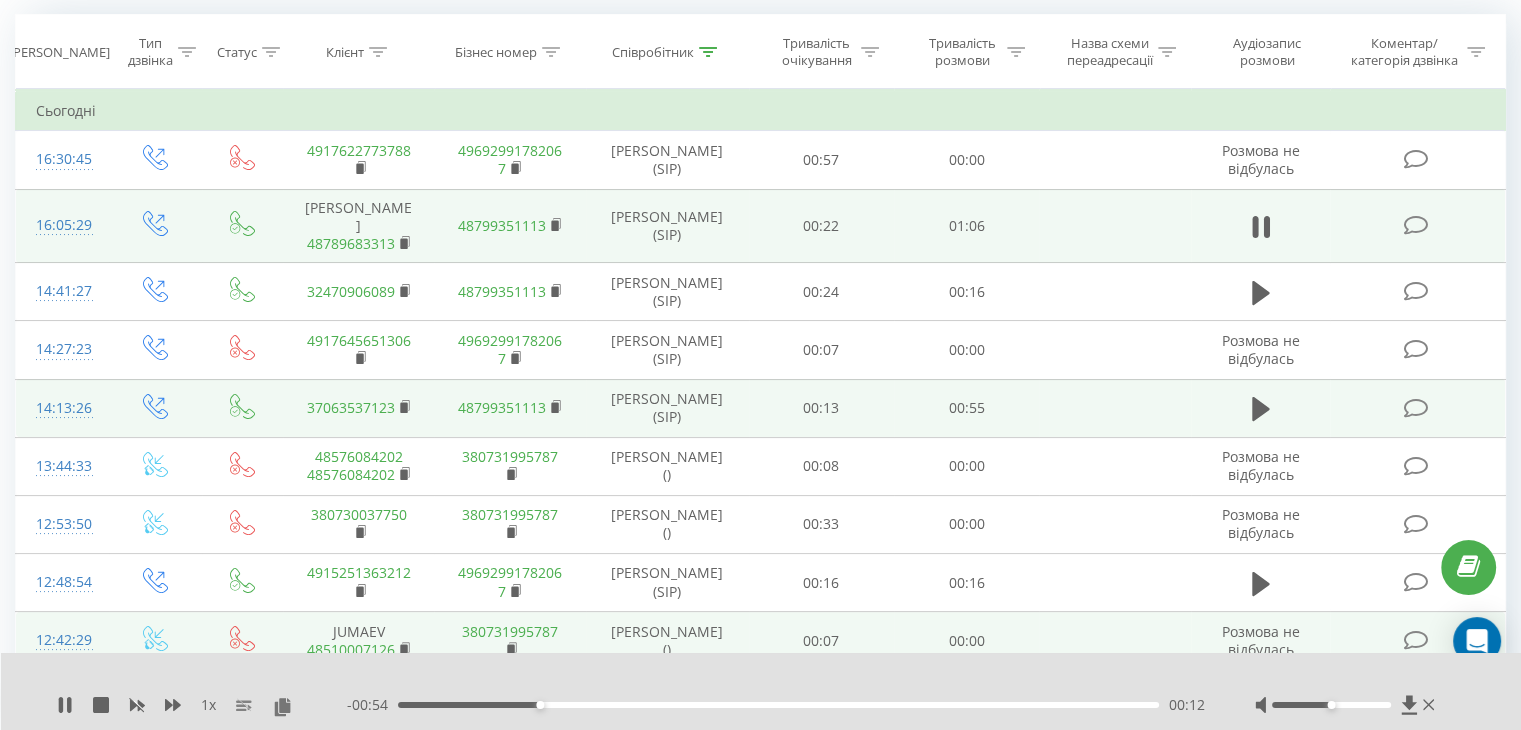 scroll, scrollTop: 200, scrollLeft: 0, axis: vertical 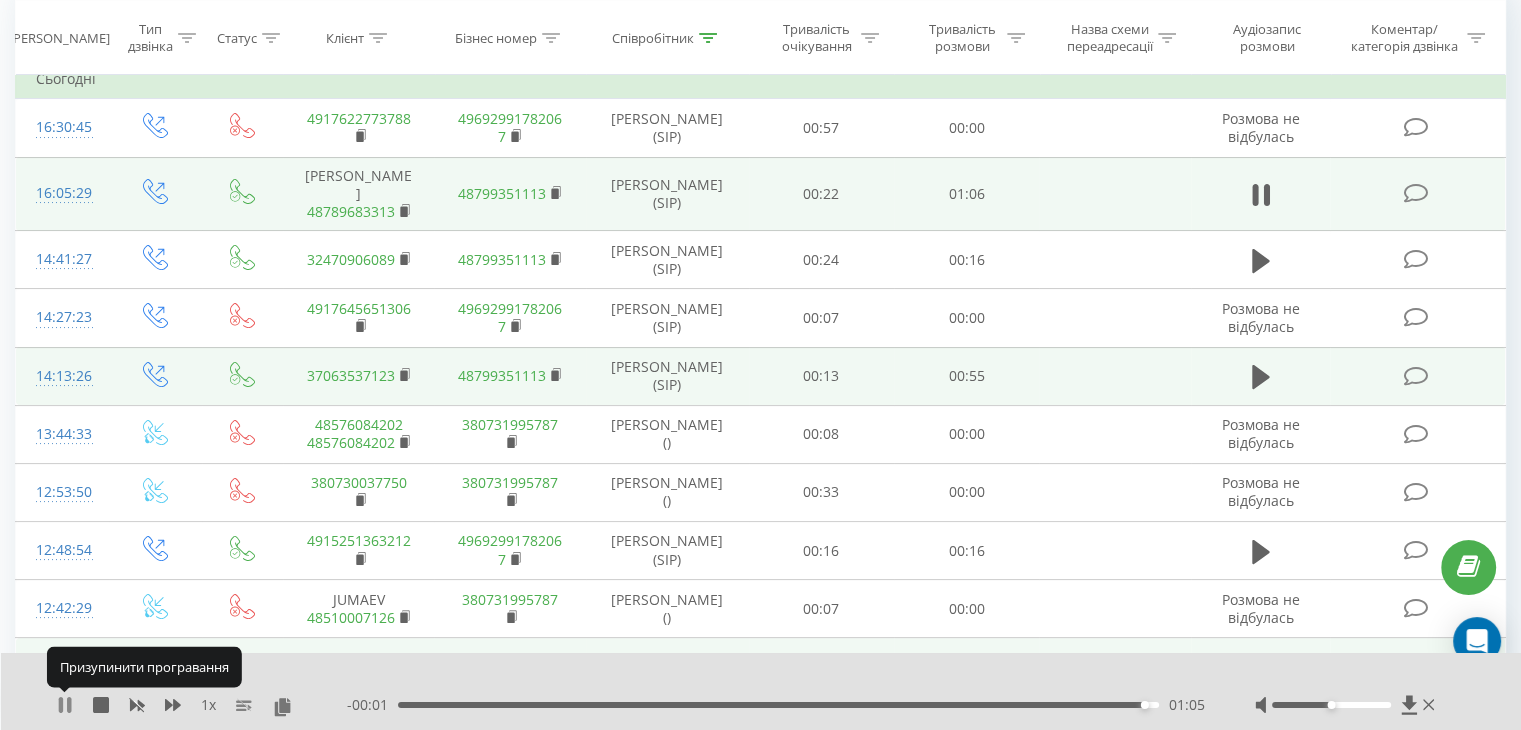 click 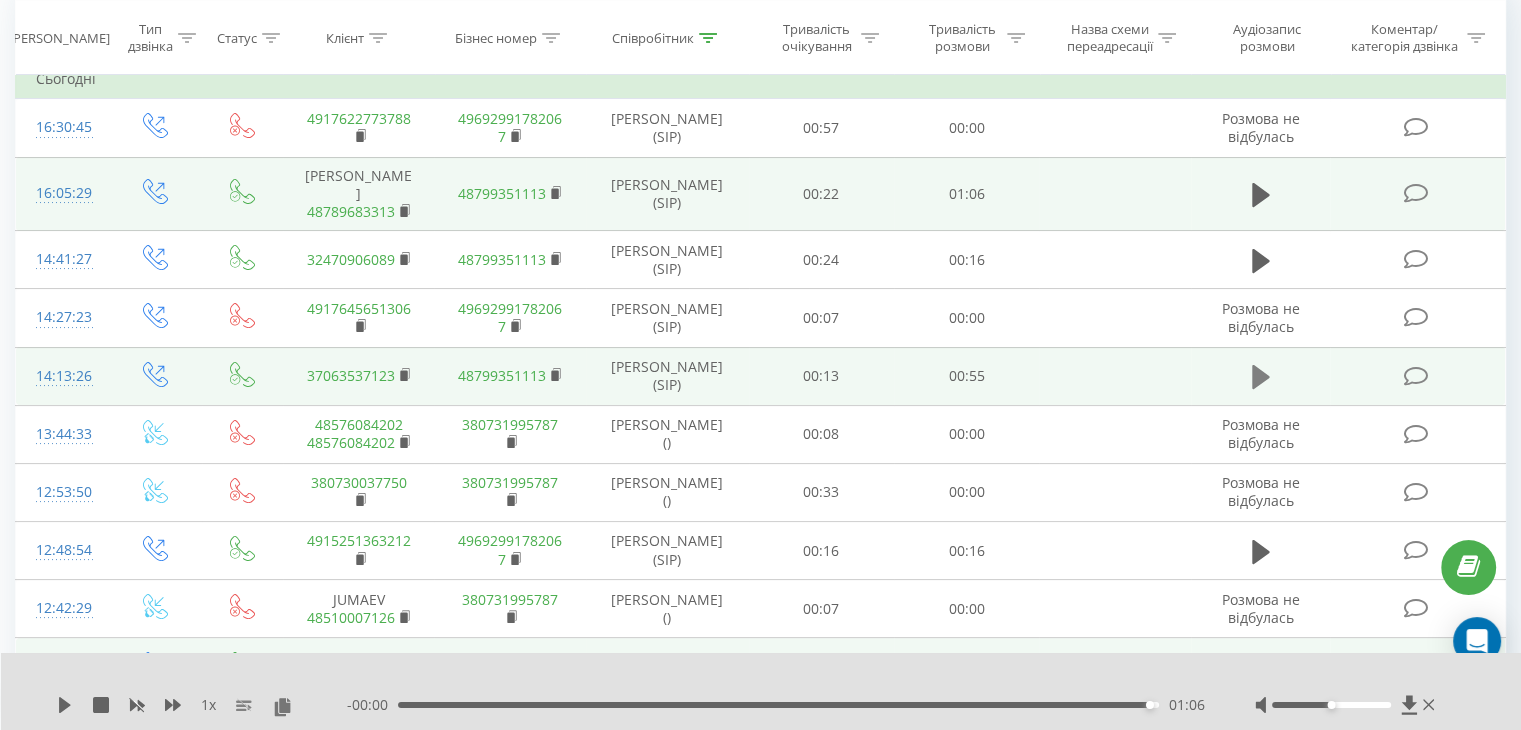 click 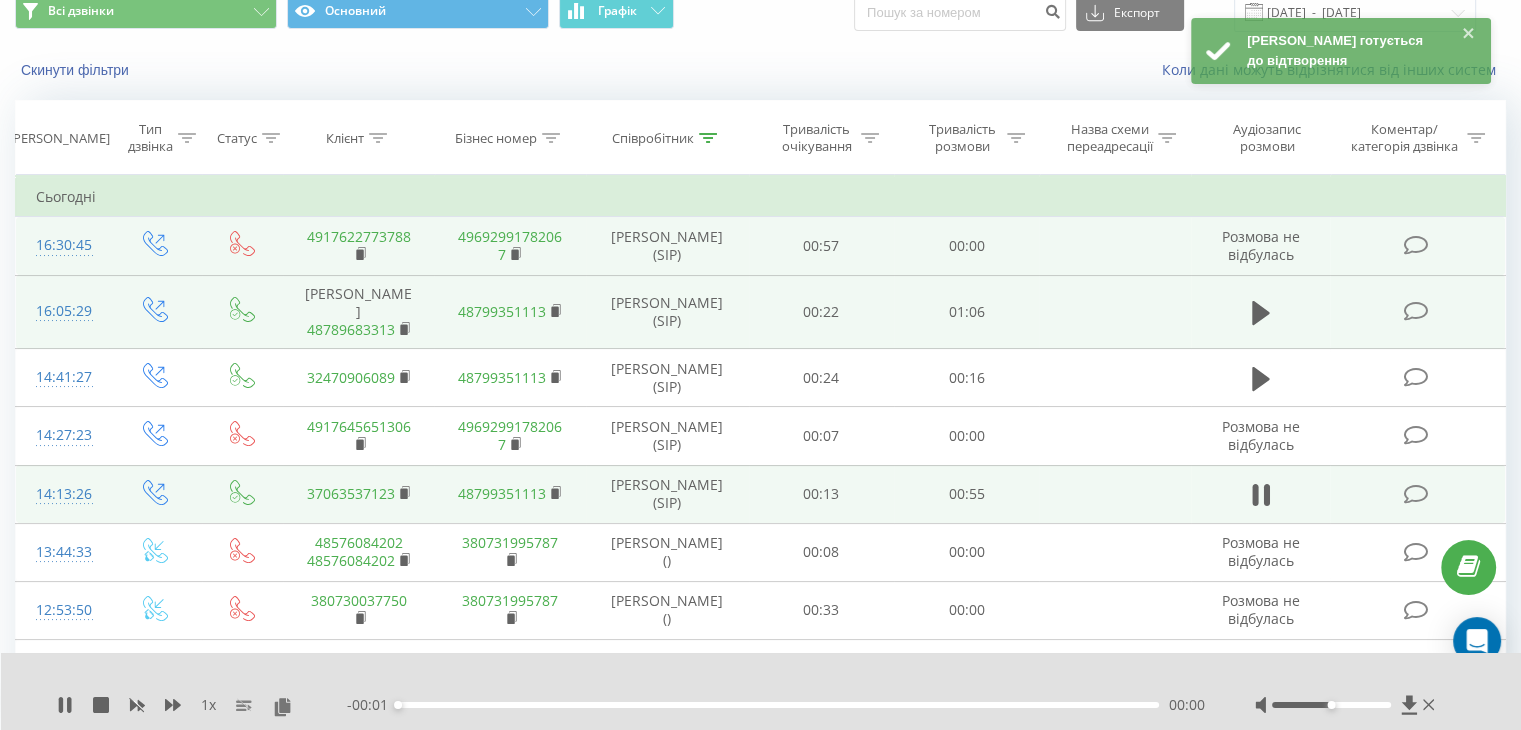 scroll, scrollTop: 0, scrollLeft: 0, axis: both 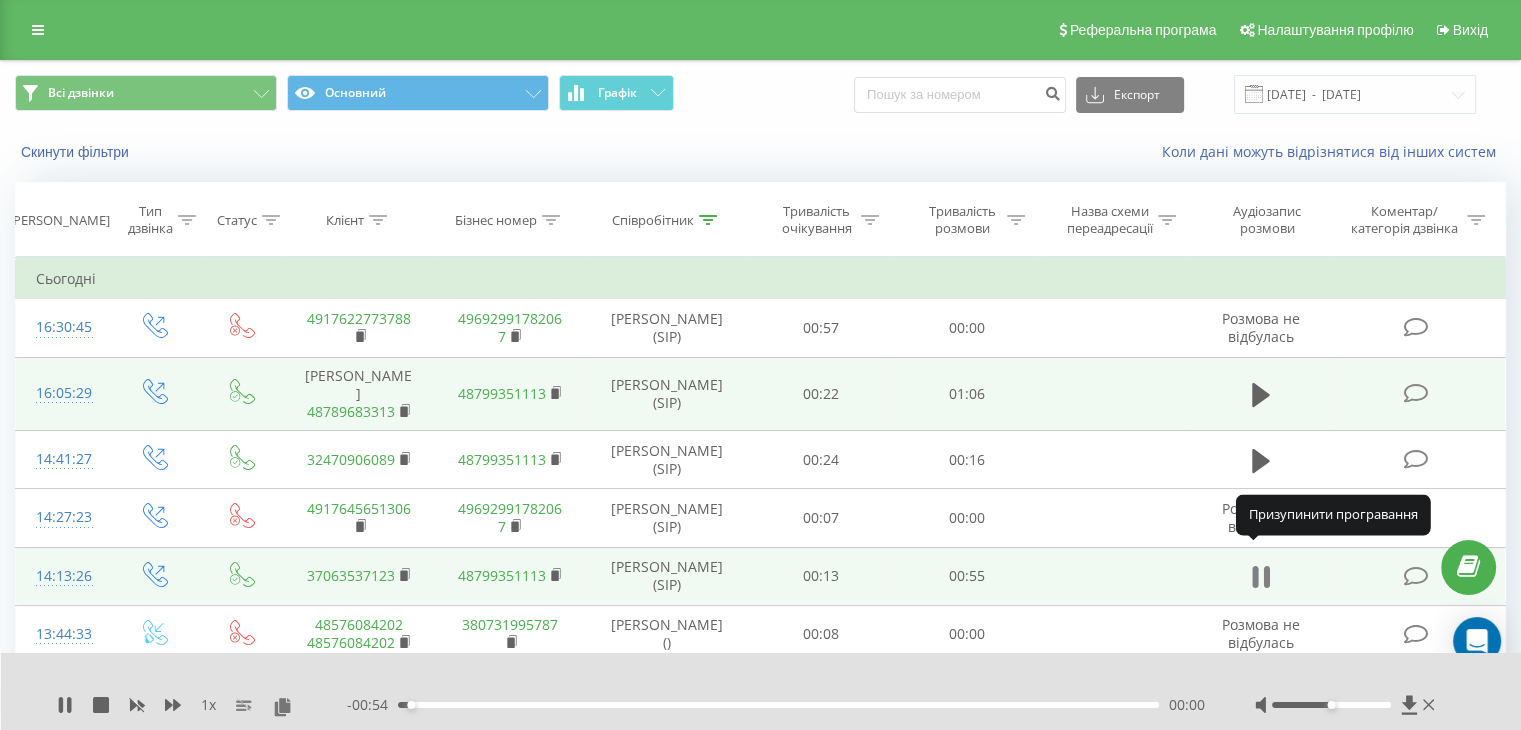 click 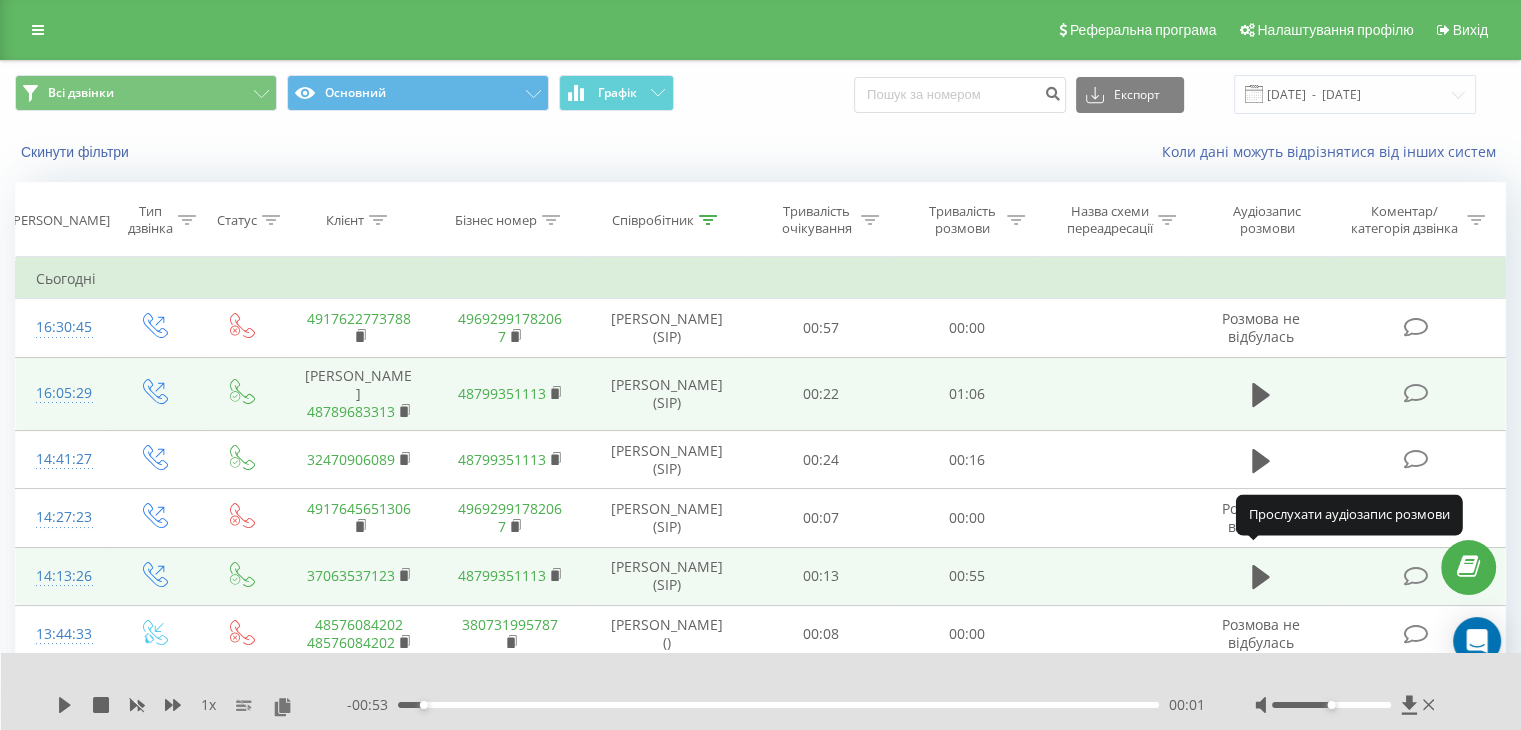 click 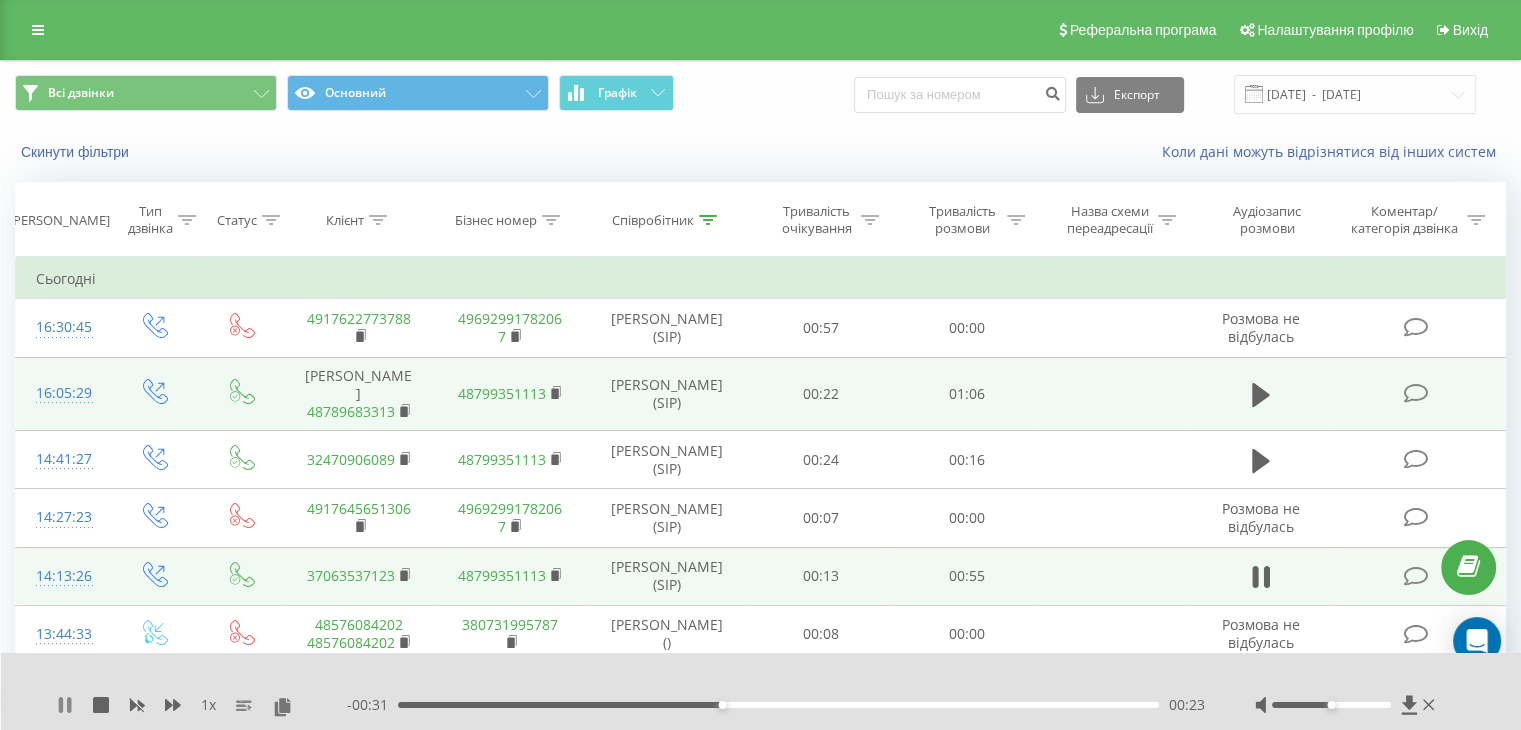 click 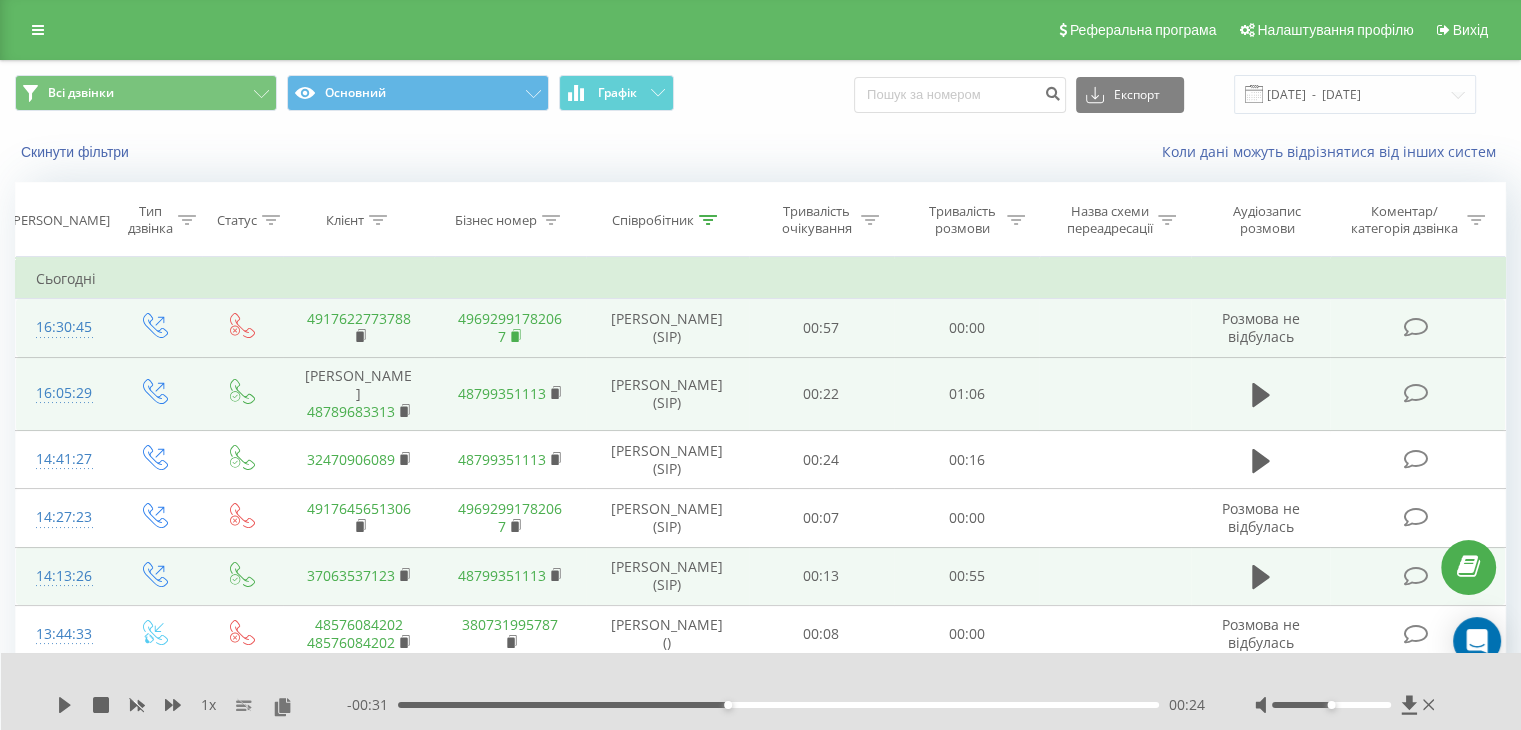 click 